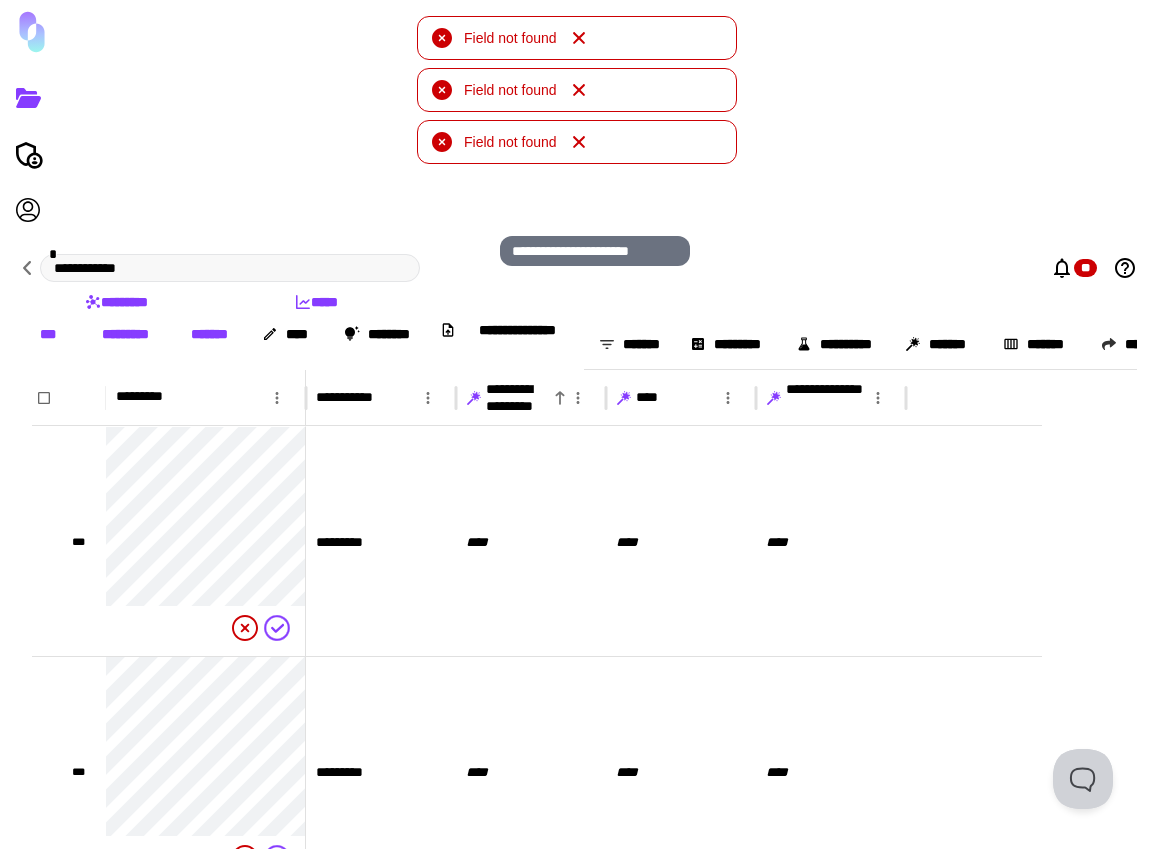 scroll, scrollTop: 0, scrollLeft: 0, axis: both 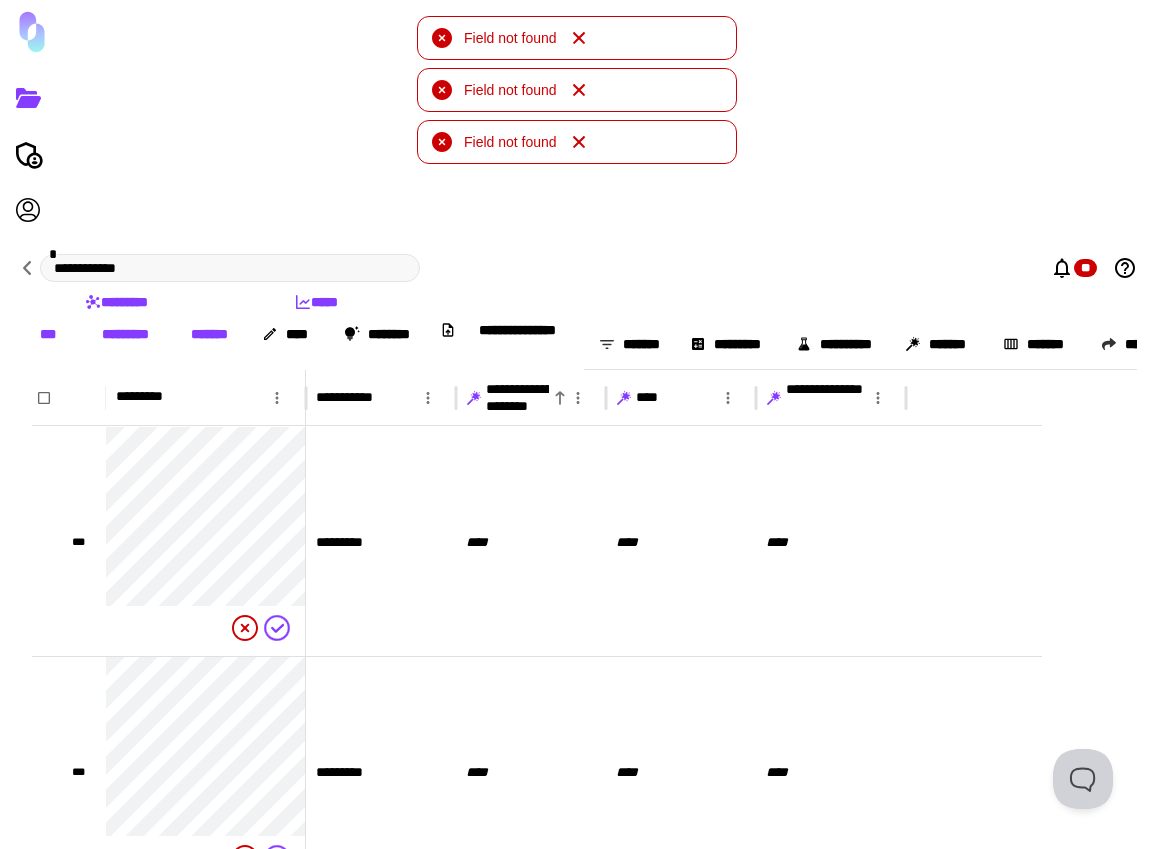 click 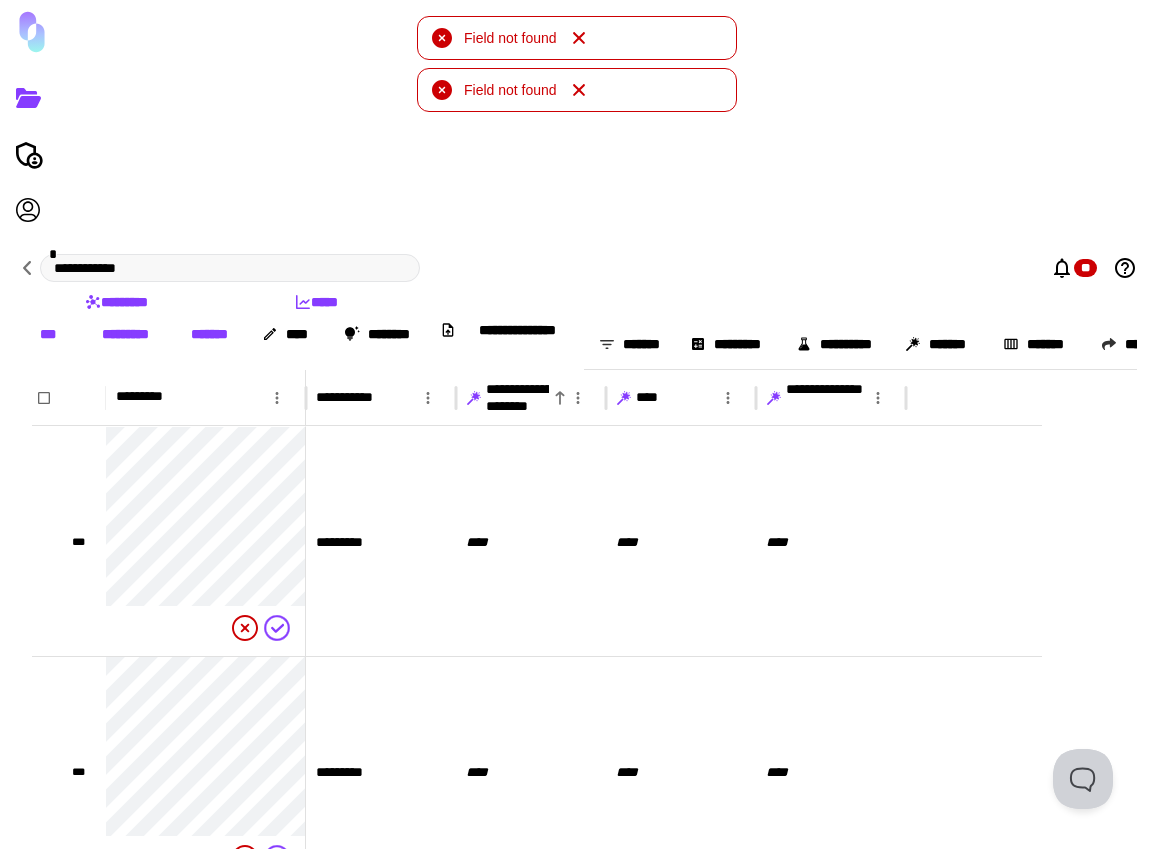 type 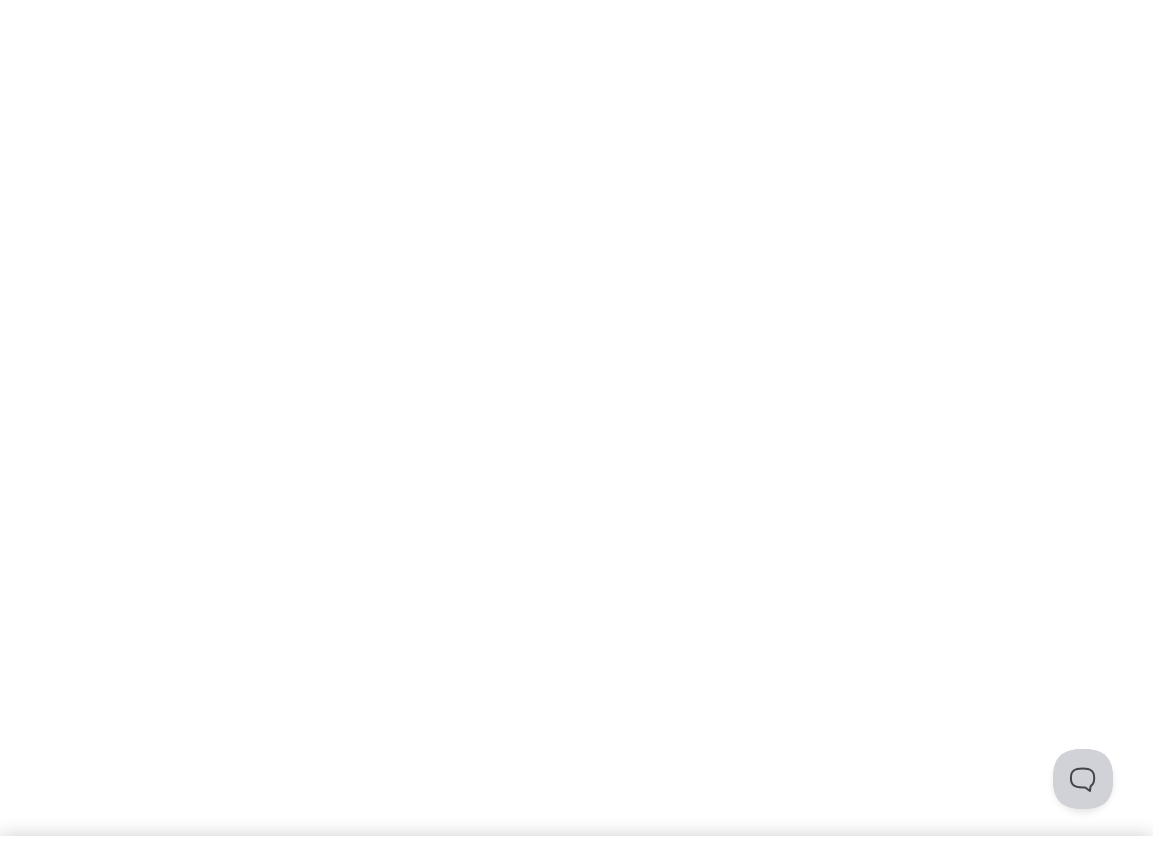 scroll, scrollTop: 0, scrollLeft: 0, axis: both 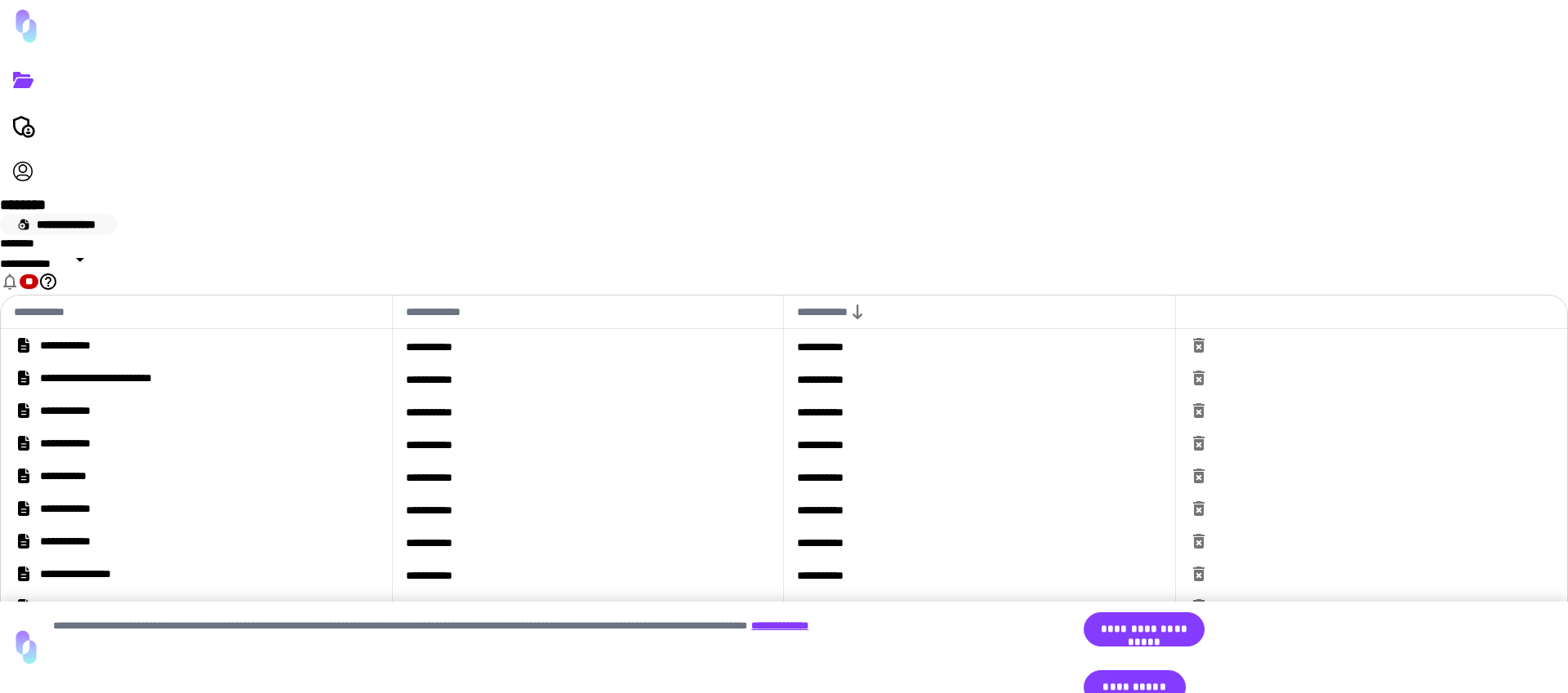 click on "**********" at bounding box center (58, 224) 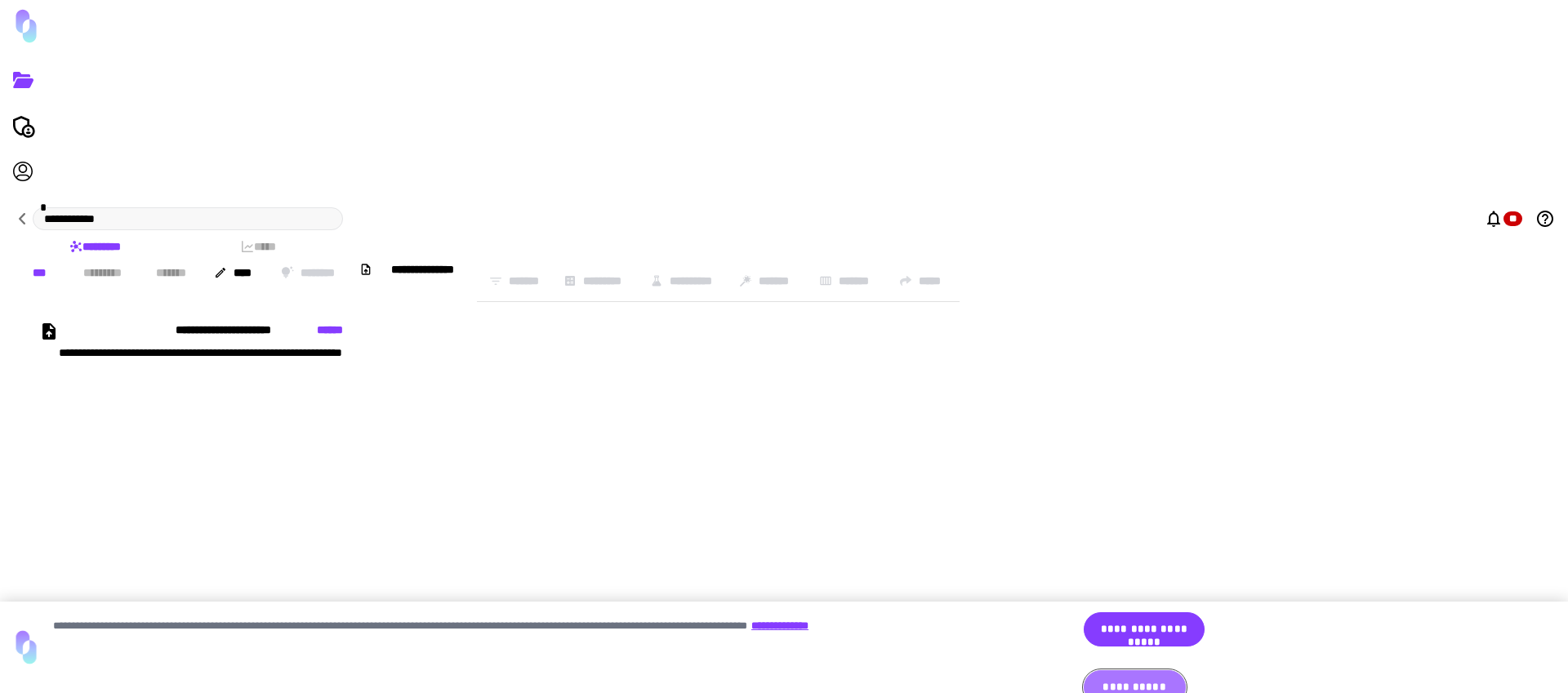 drag, startPoint x: 1266, startPoint y: 657, endPoint x: 1008, endPoint y: 590, distance: 266.5577 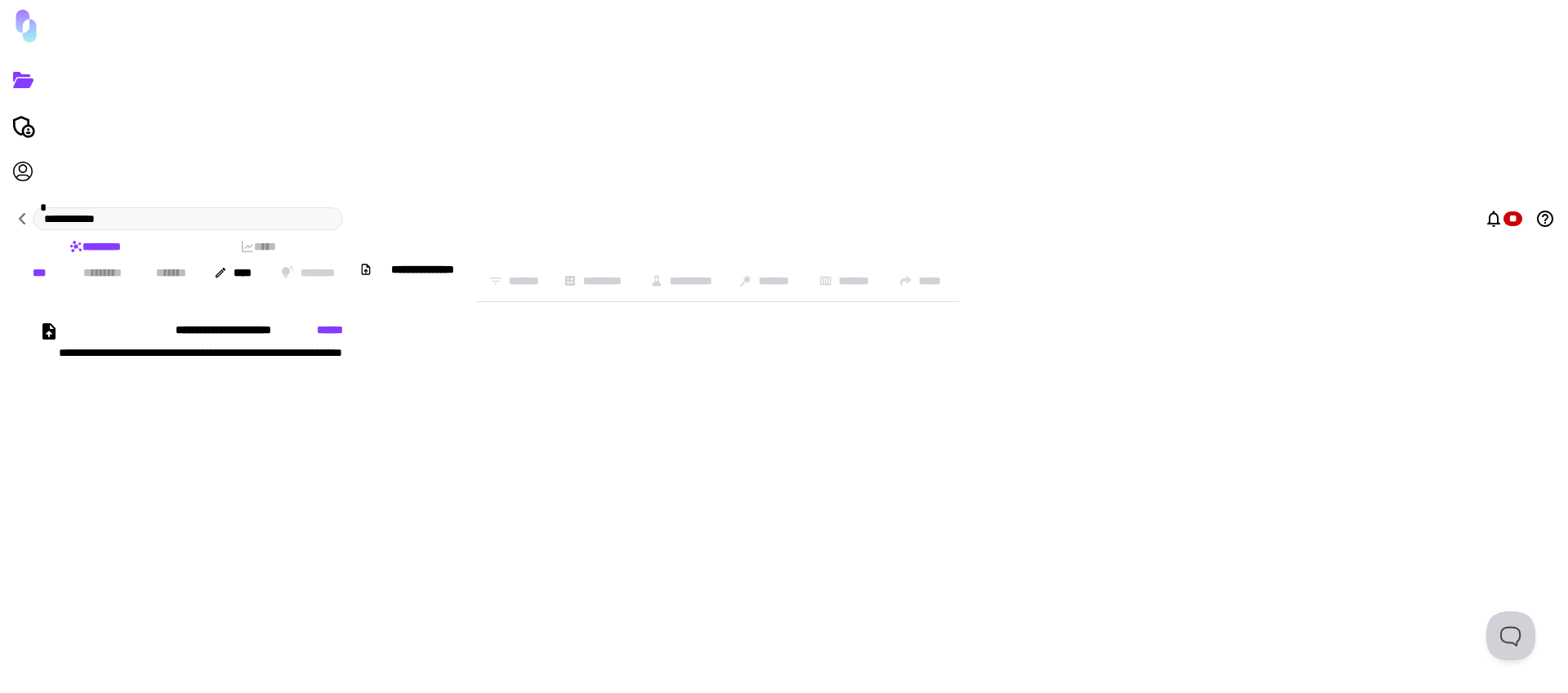 click on "**********" at bounding box center [335, 395] 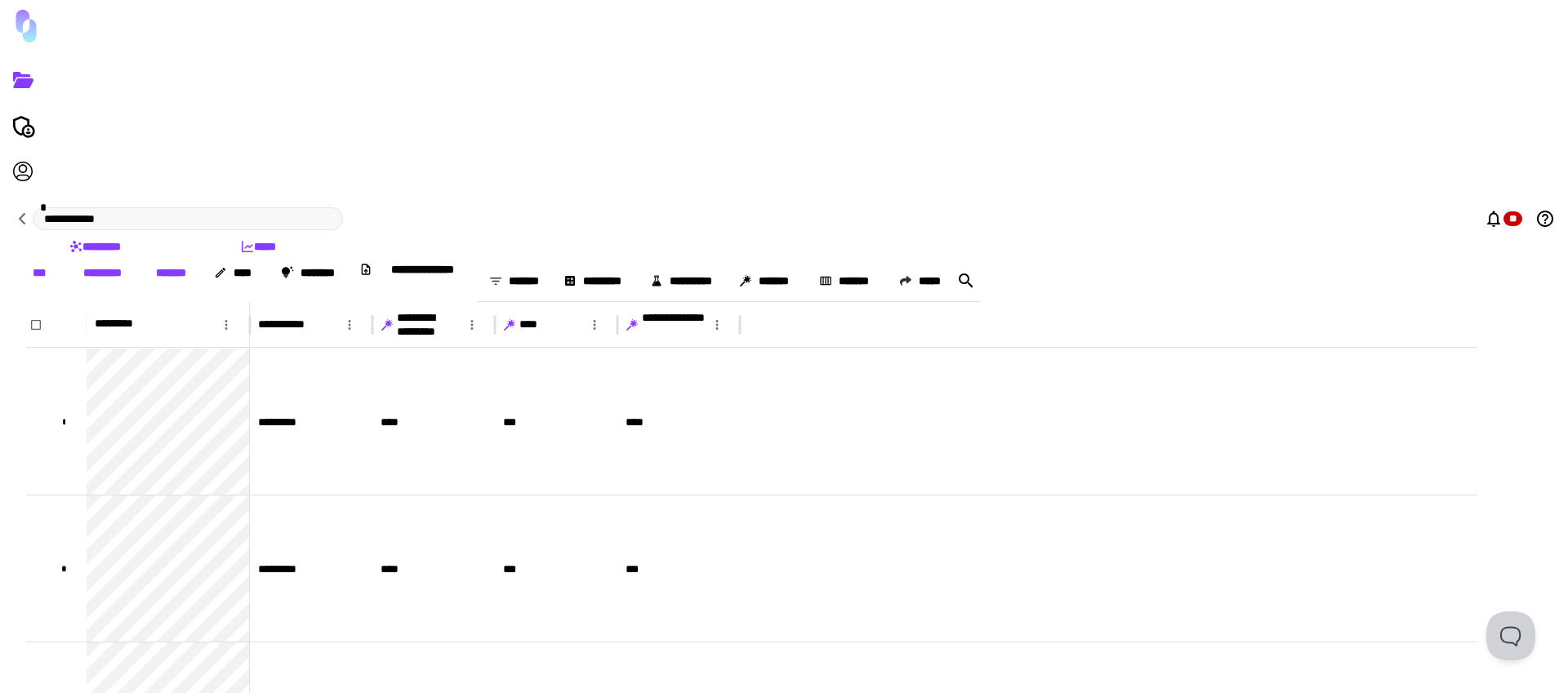 click 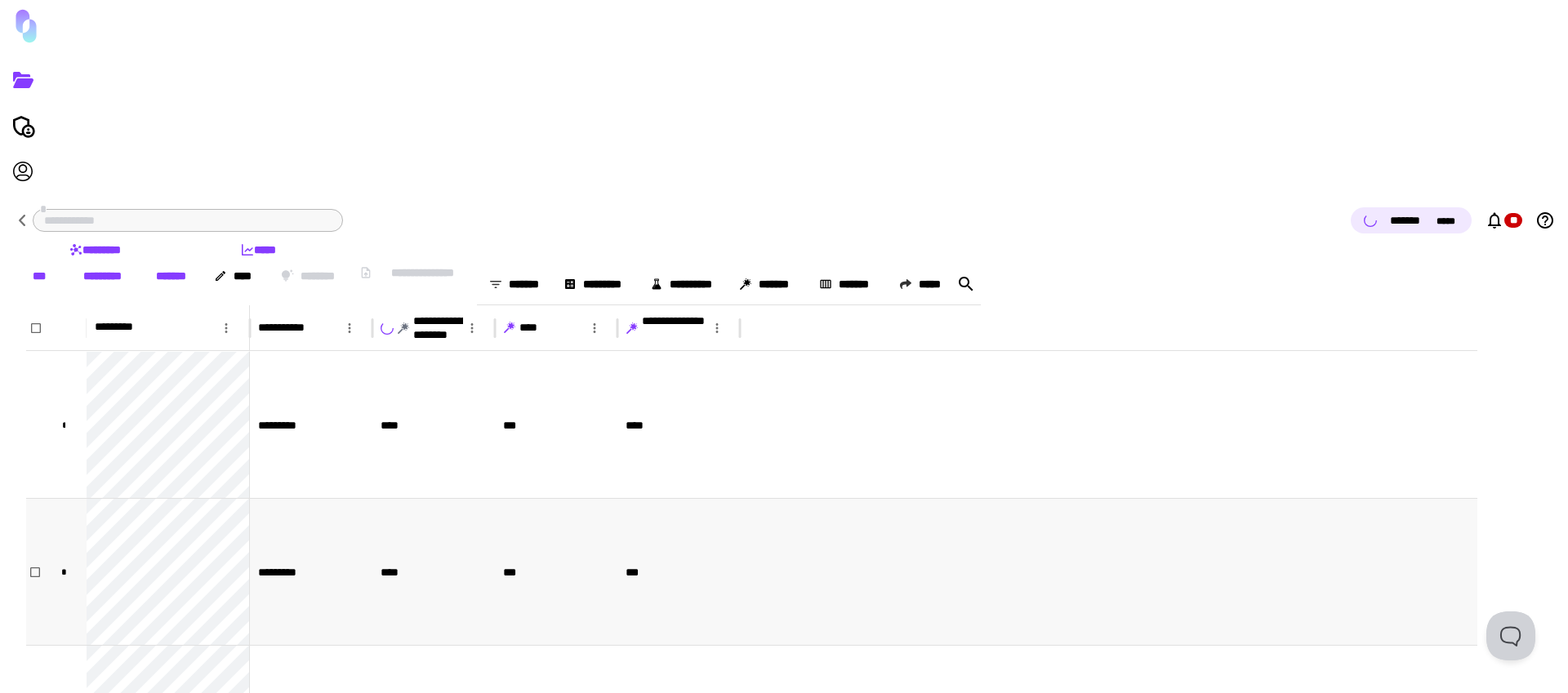 scroll, scrollTop: 472, scrollLeft: 0, axis: vertical 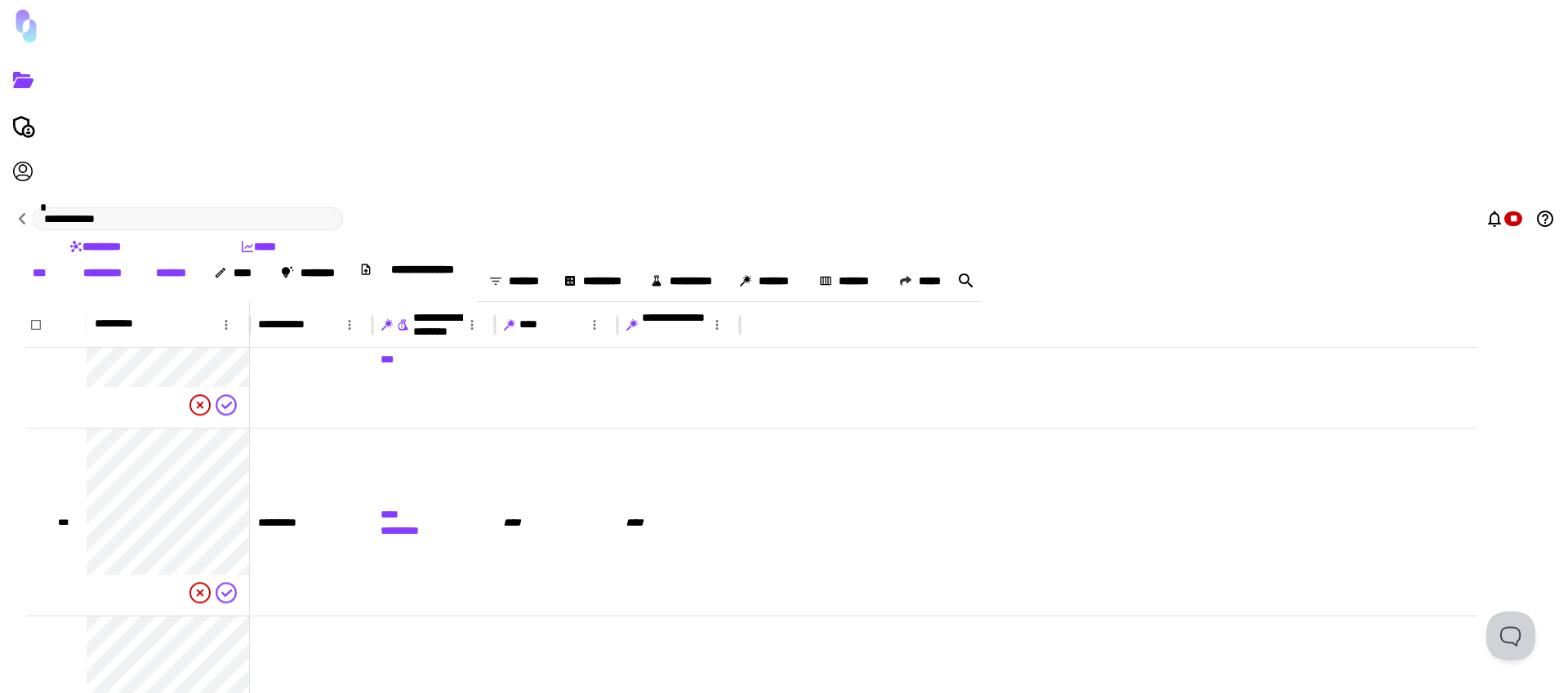 type 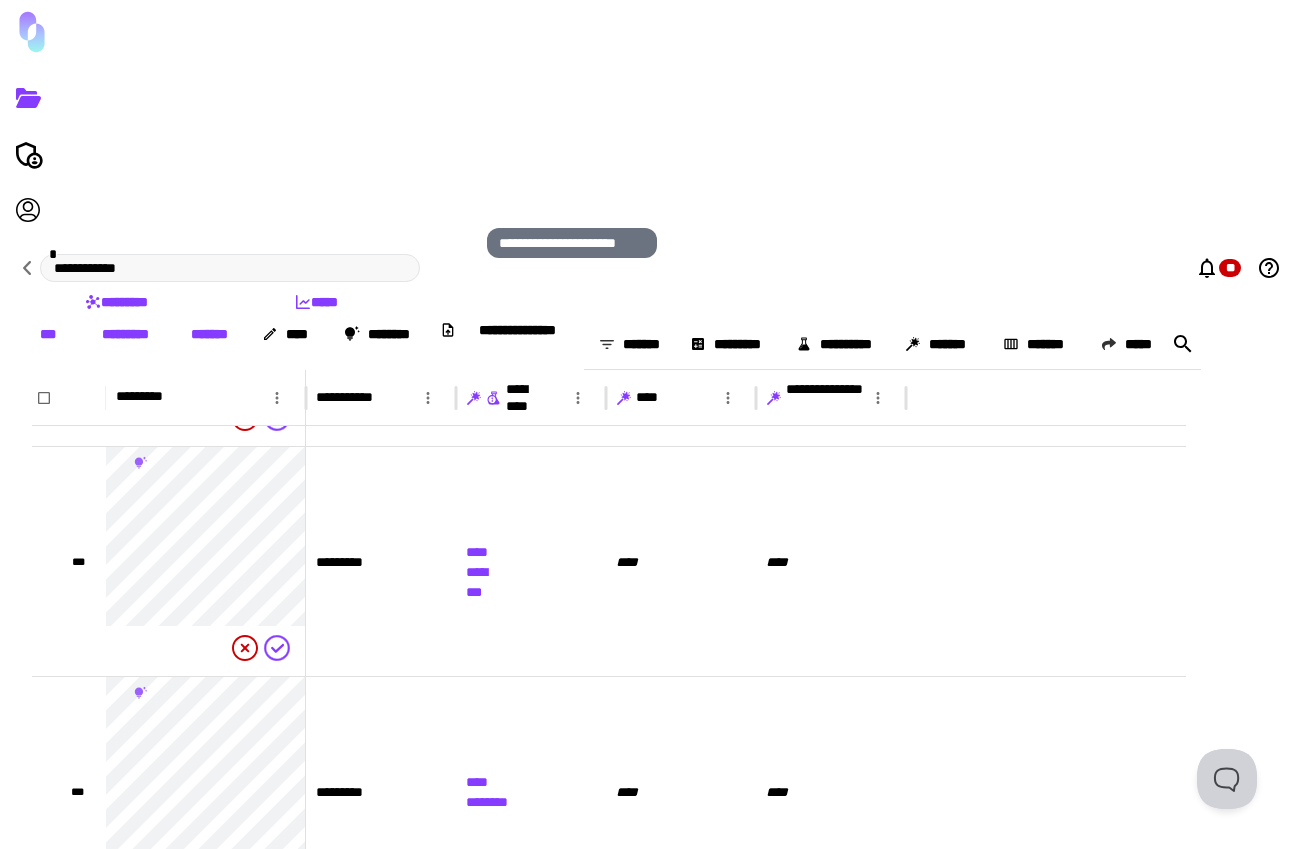 drag, startPoint x: 569, startPoint y: 203, endPoint x: 573, endPoint y: 215, distance: 12.649111 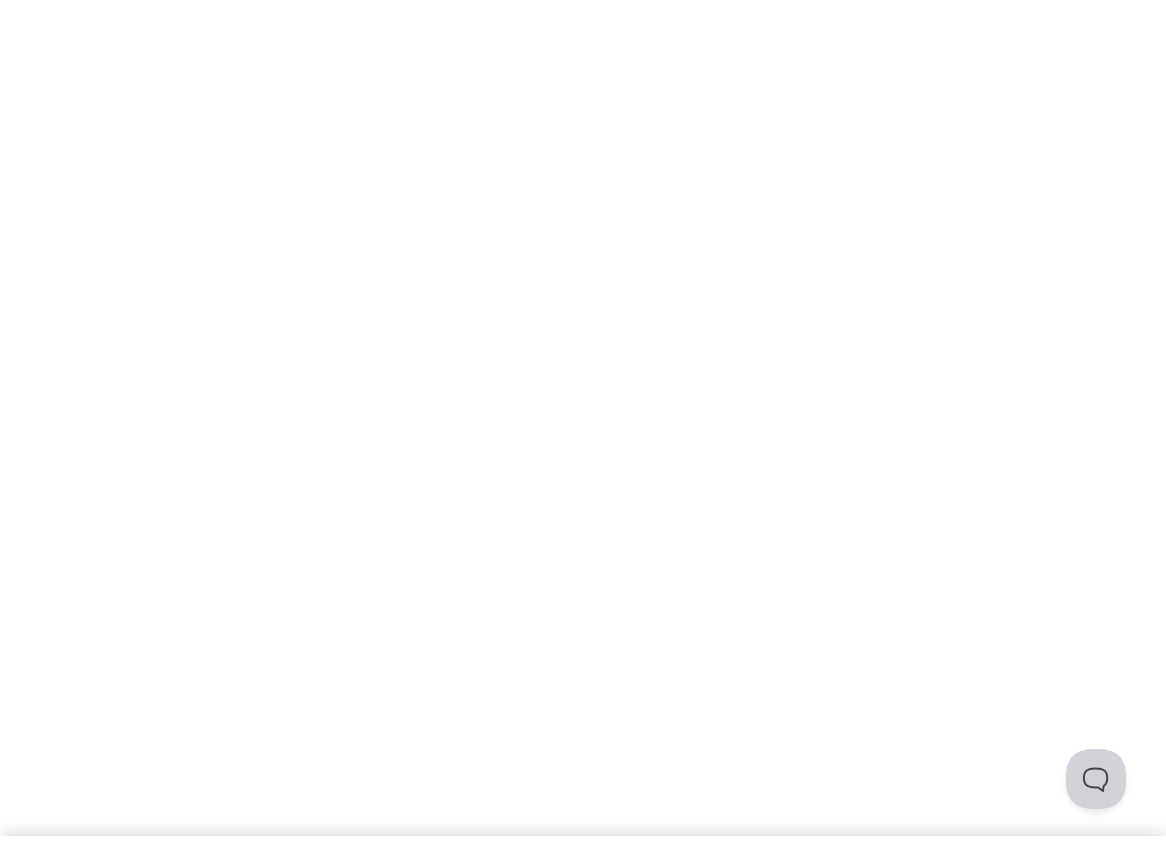 scroll, scrollTop: 0, scrollLeft: 0, axis: both 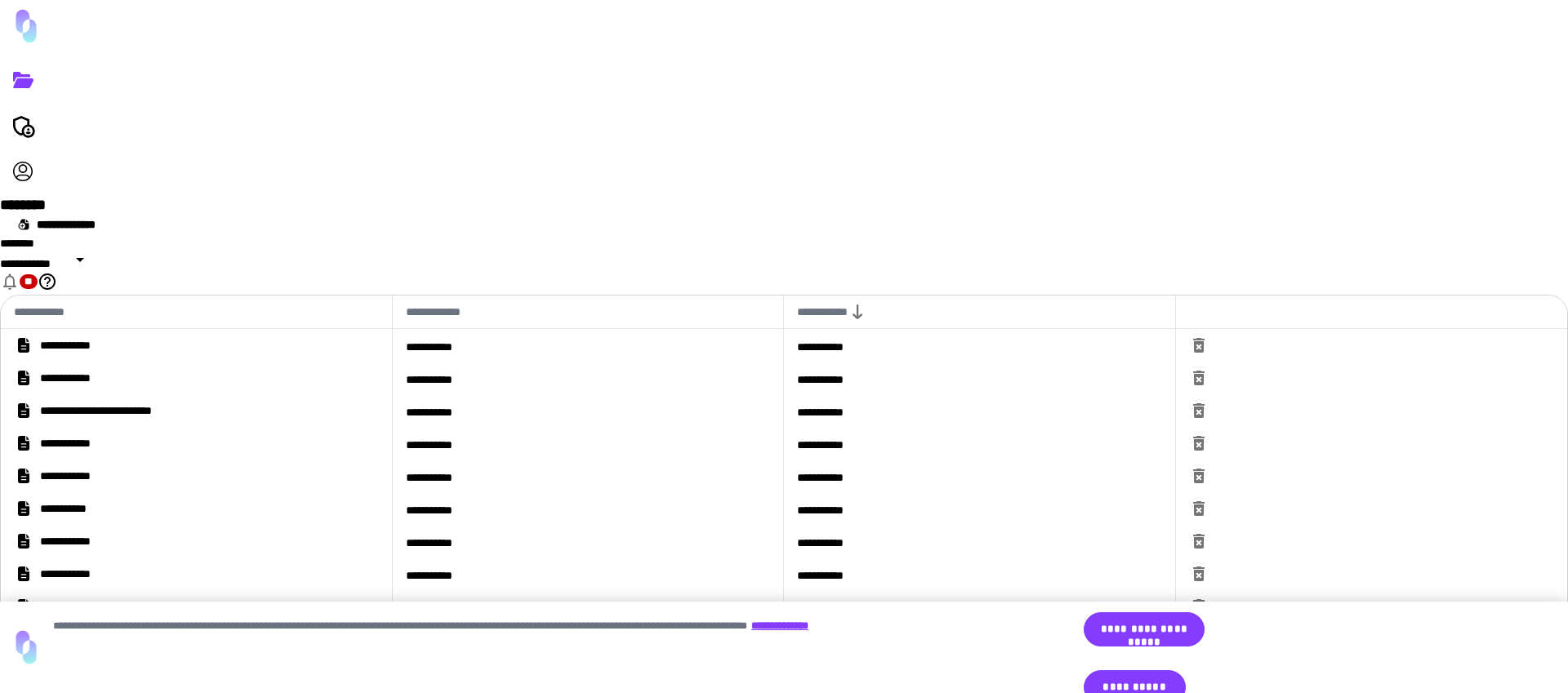 click on "**********" at bounding box center [196, 345] 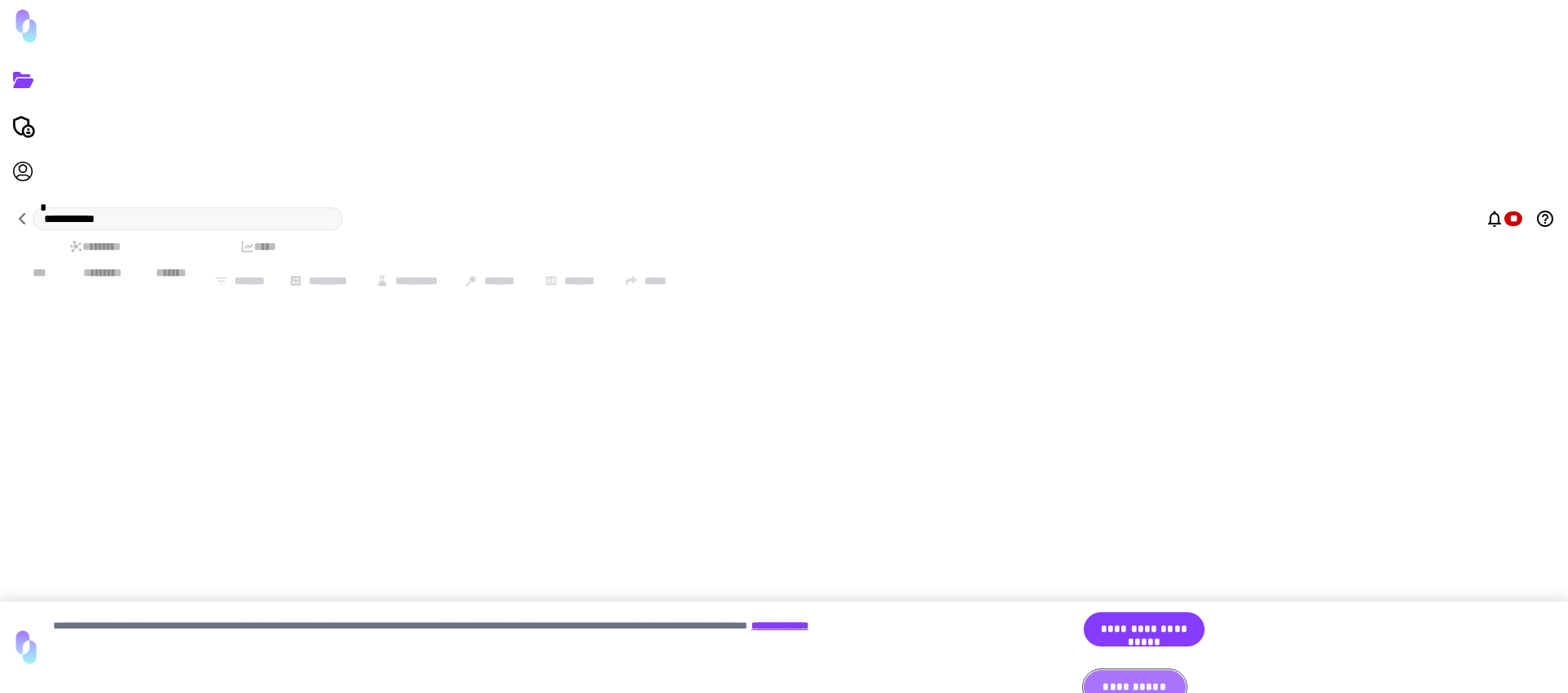 drag, startPoint x: 1250, startPoint y: 669, endPoint x: 1248, endPoint y: 660, distance: 9.219544 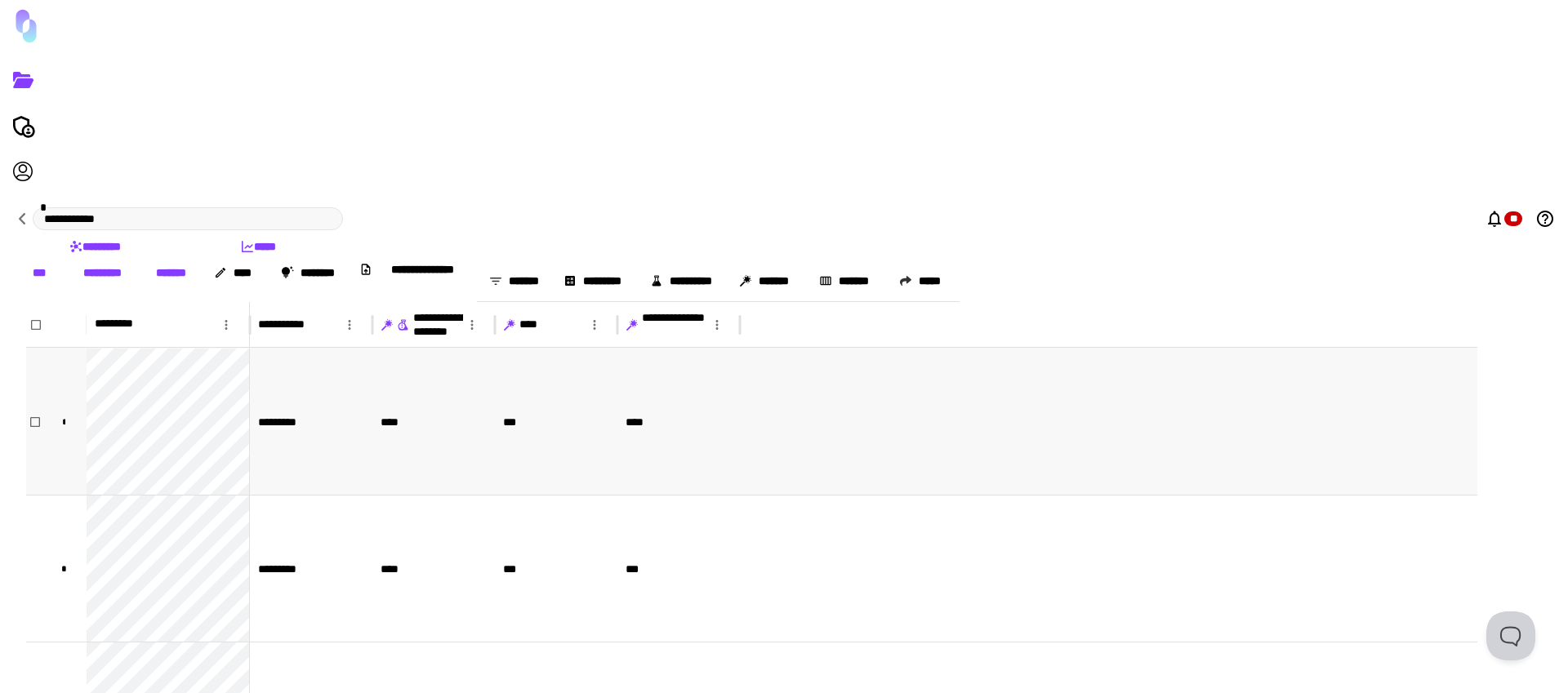 scroll, scrollTop: 889, scrollLeft: 0, axis: vertical 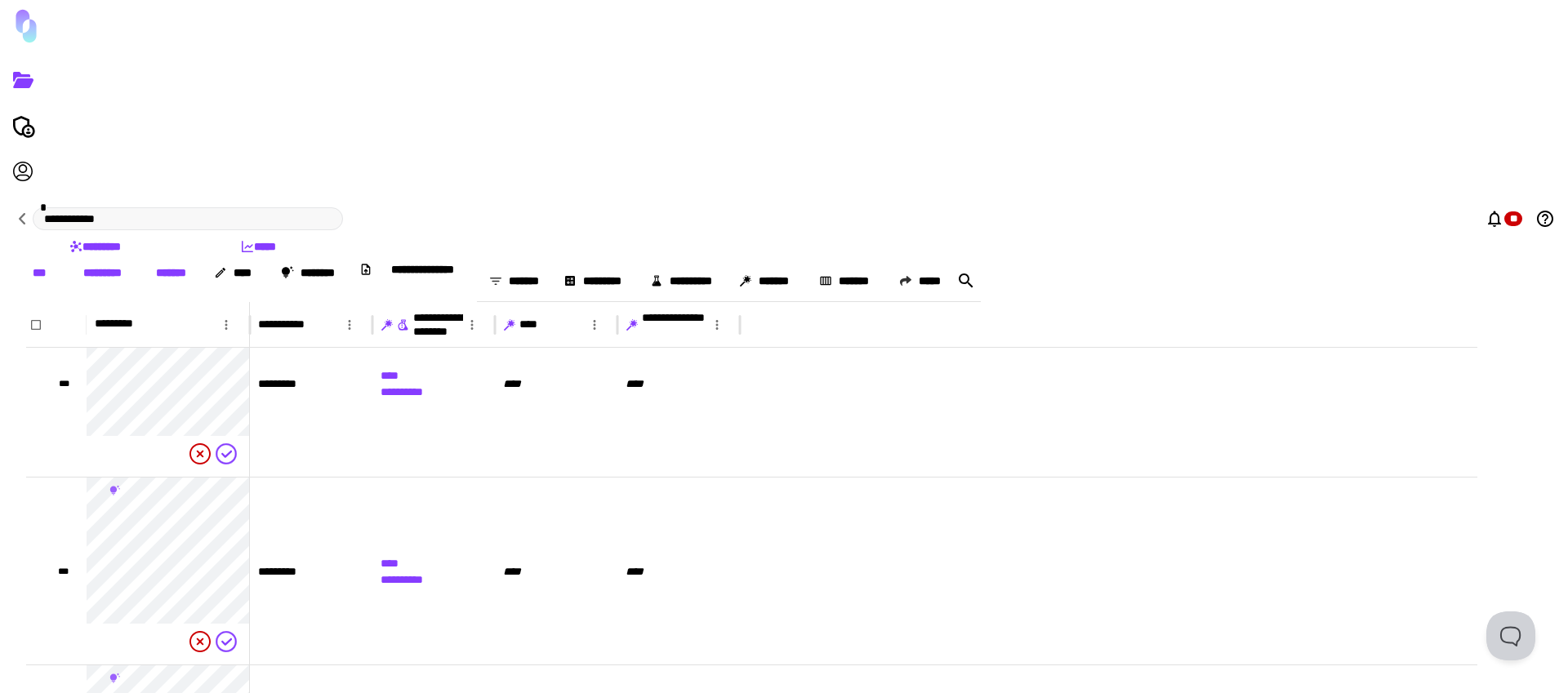 click on "****" at bounding box center (544, 324) 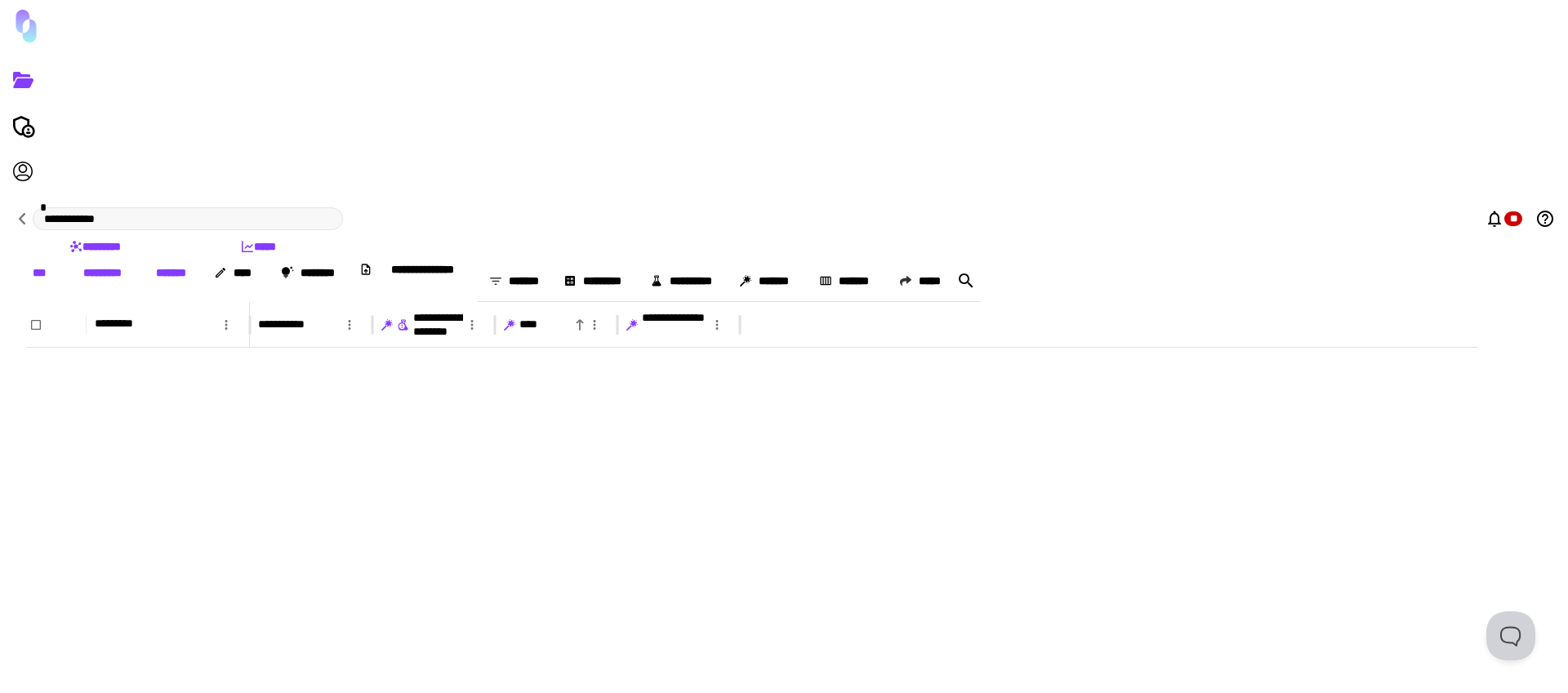 scroll, scrollTop: 0, scrollLeft: 0, axis: both 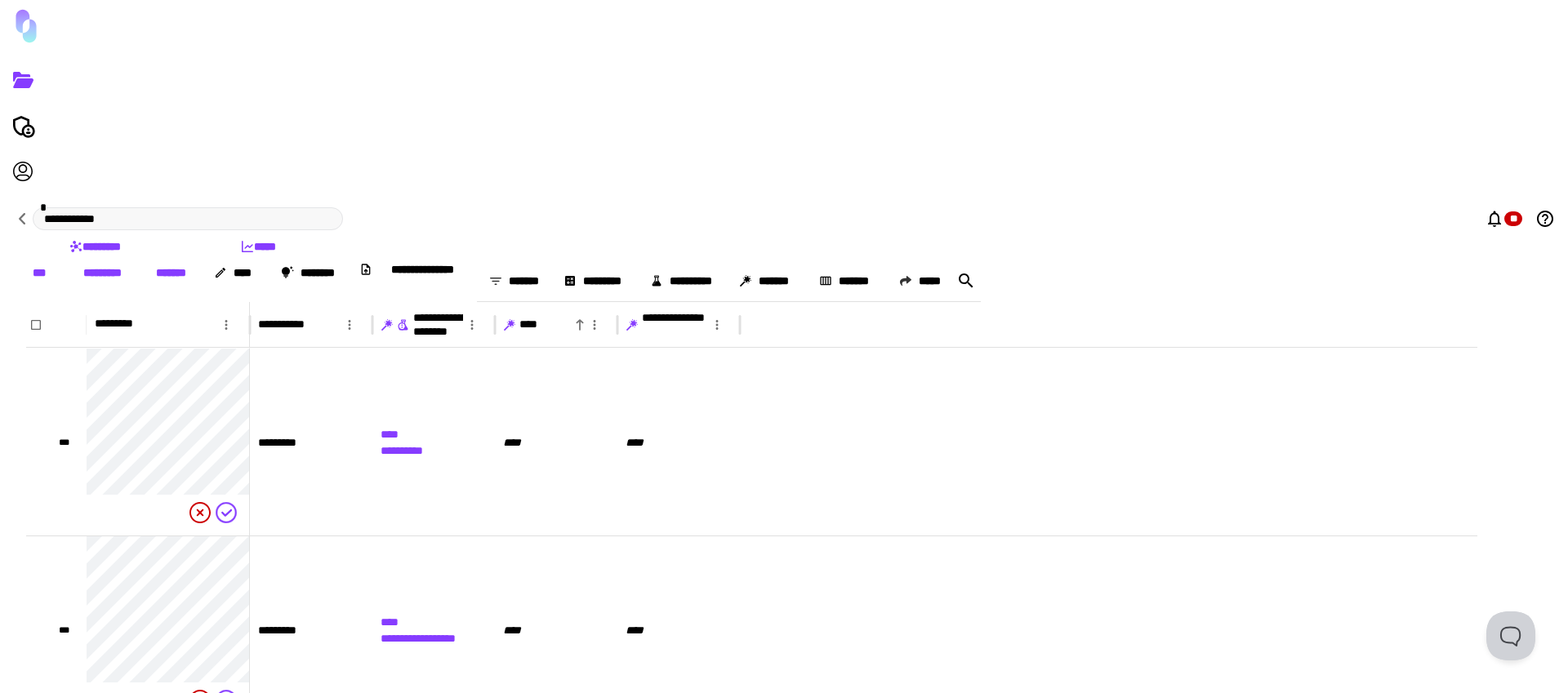 click 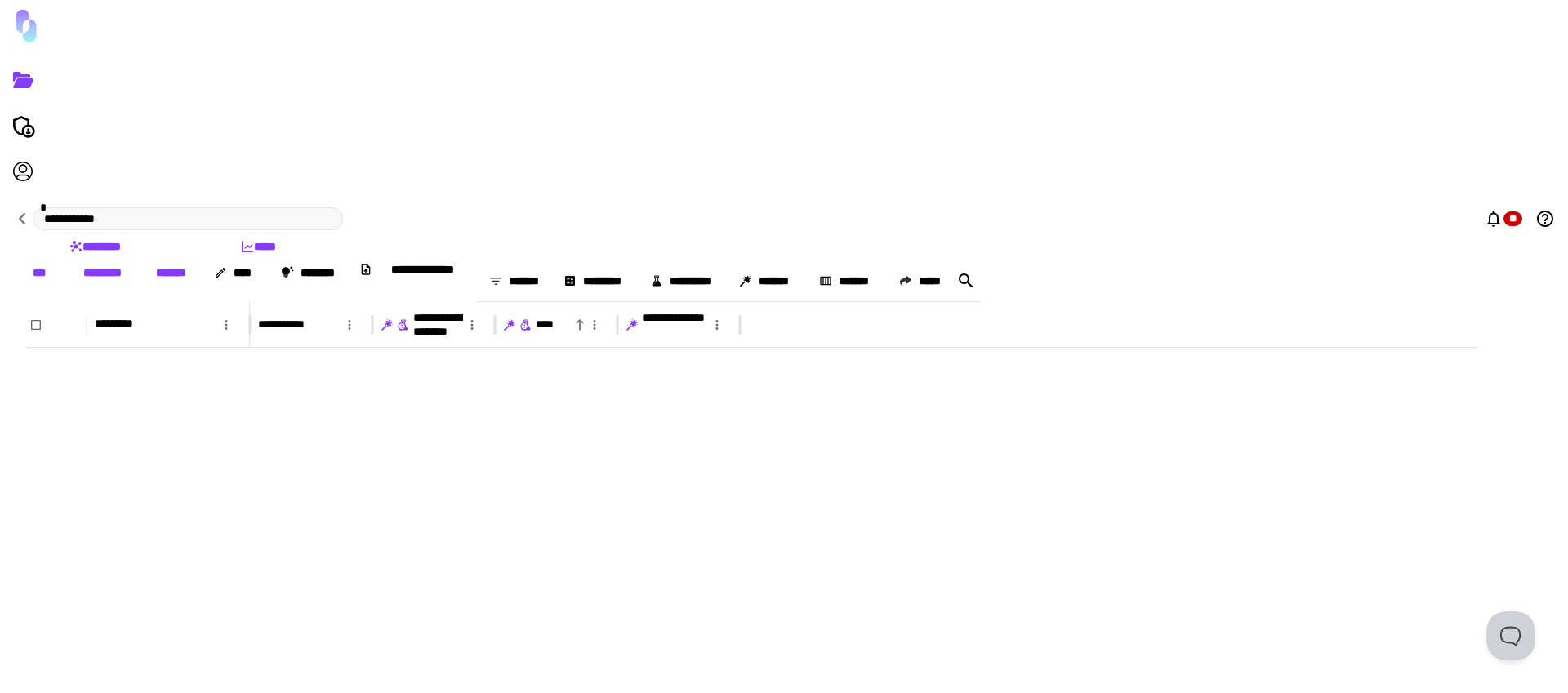 scroll, scrollTop: 1664, scrollLeft: 0, axis: vertical 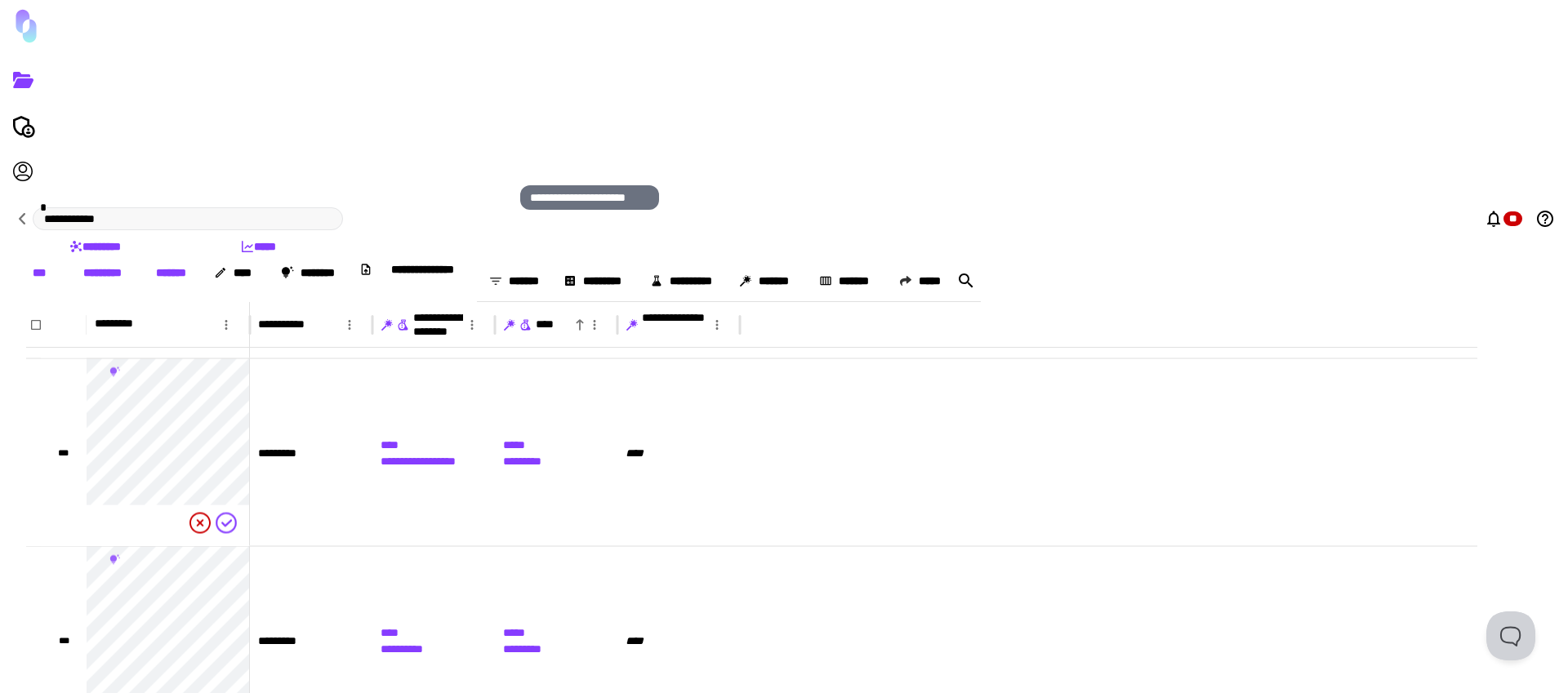 click 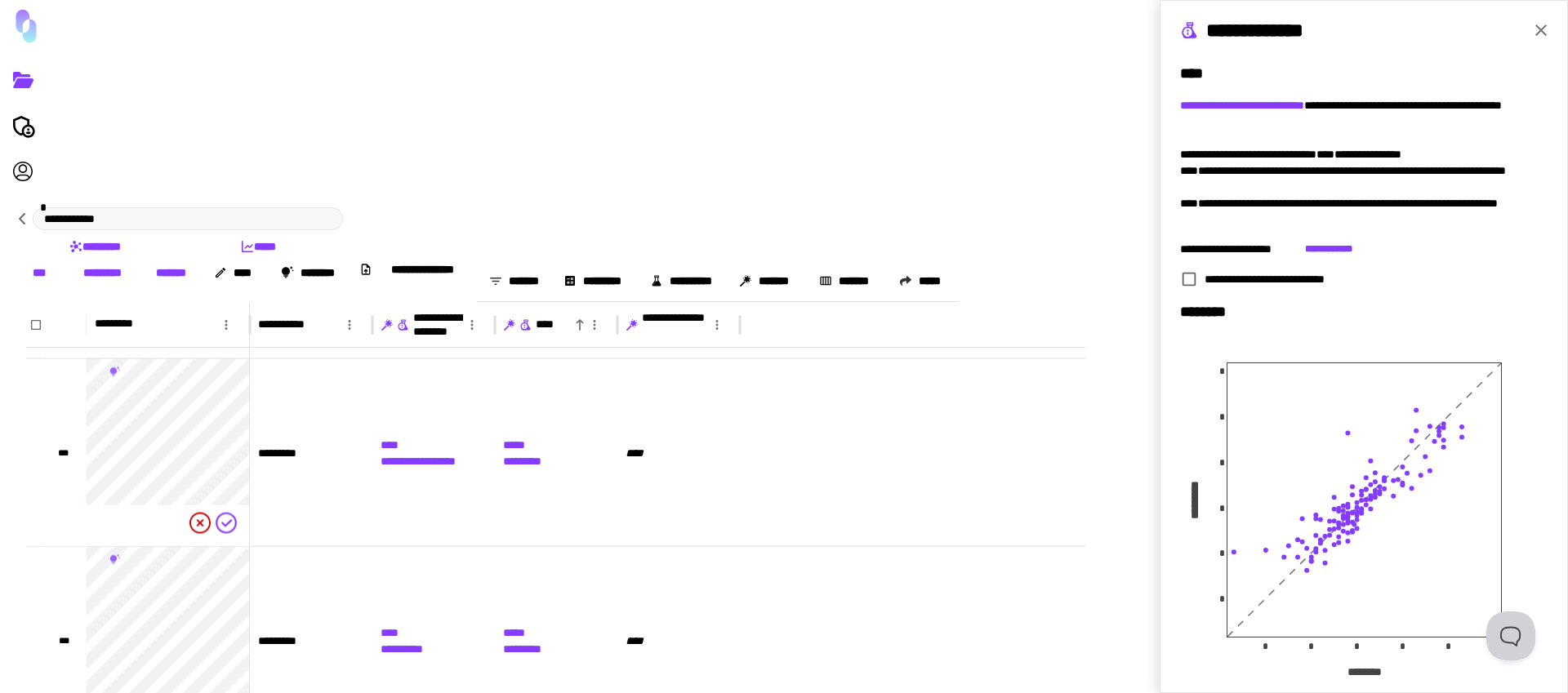 drag, startPoint x: 1539, startPoint y: 33, endPoint x: 1171, endPoint y: 52, distance: 368.49016 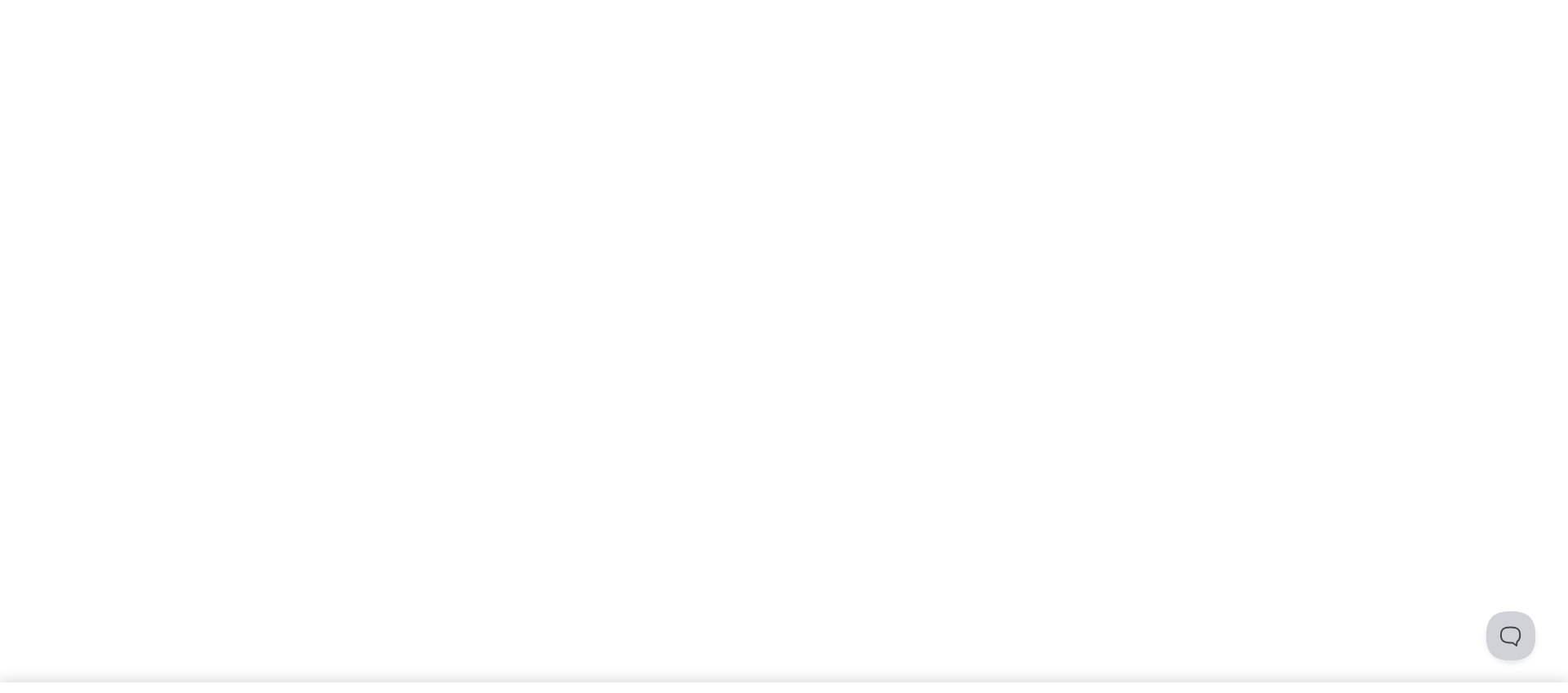 scroll, scrollTop: 0, scrollLeft: 0, axis: both 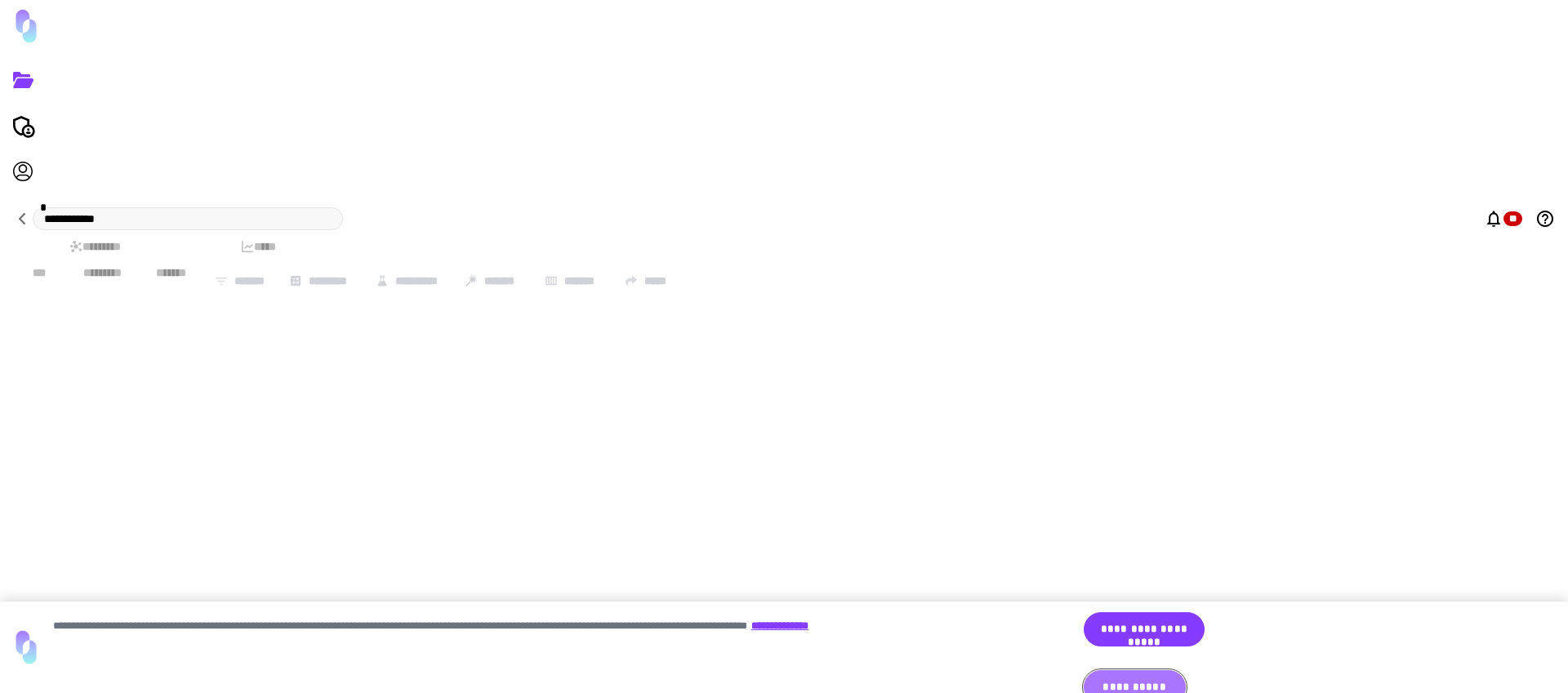 click on "**********" at bounding box center (1134, 687) 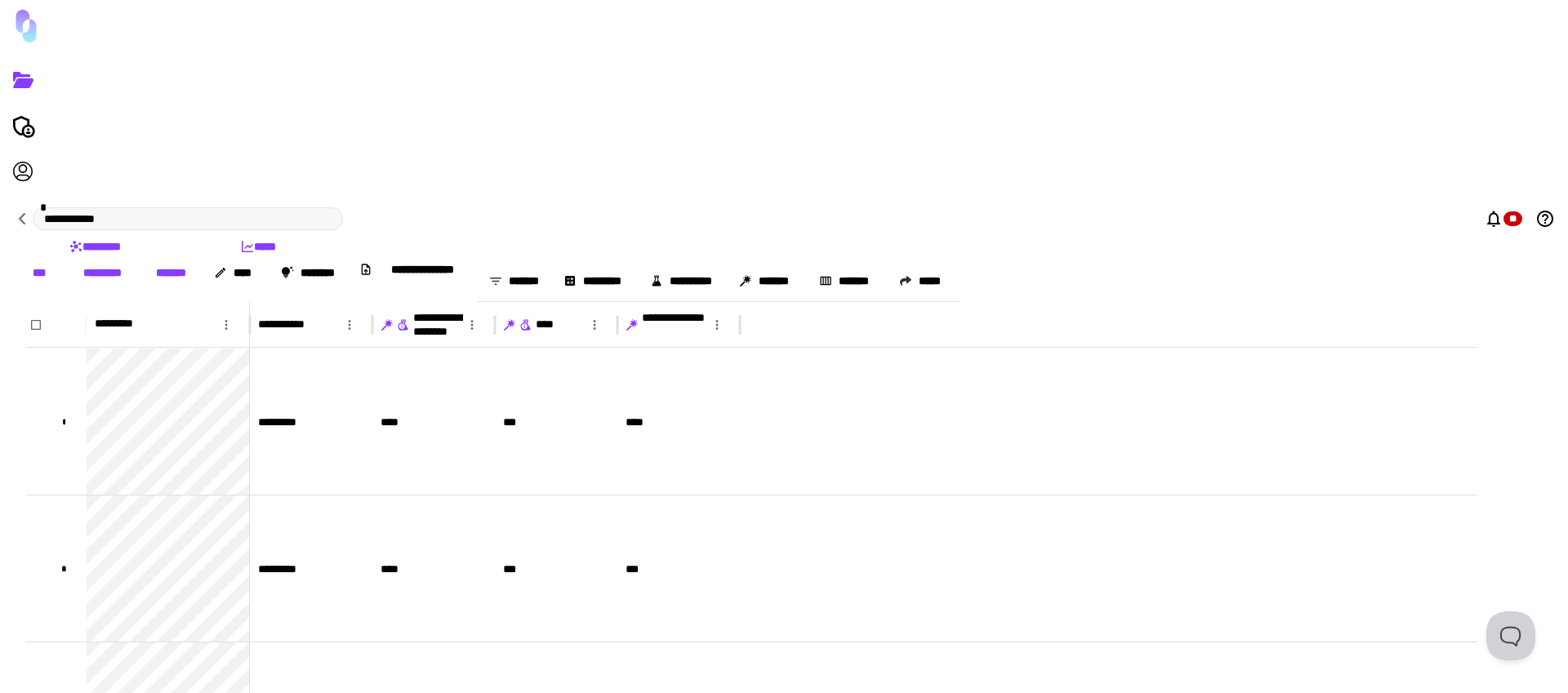 scroll, scrollTop: 841, scrollLeft: 0, axis: vertical 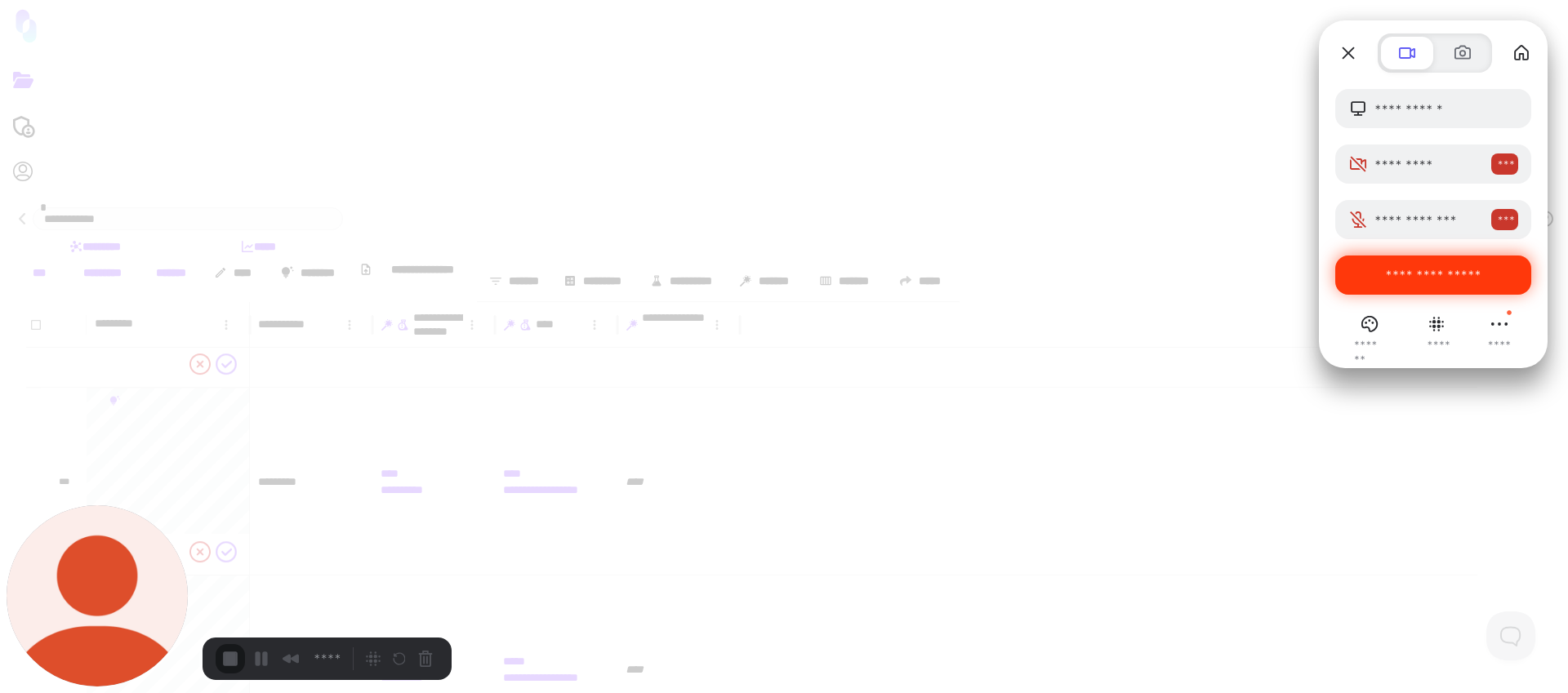 click on "**********" at bounding box center (1433, 275) 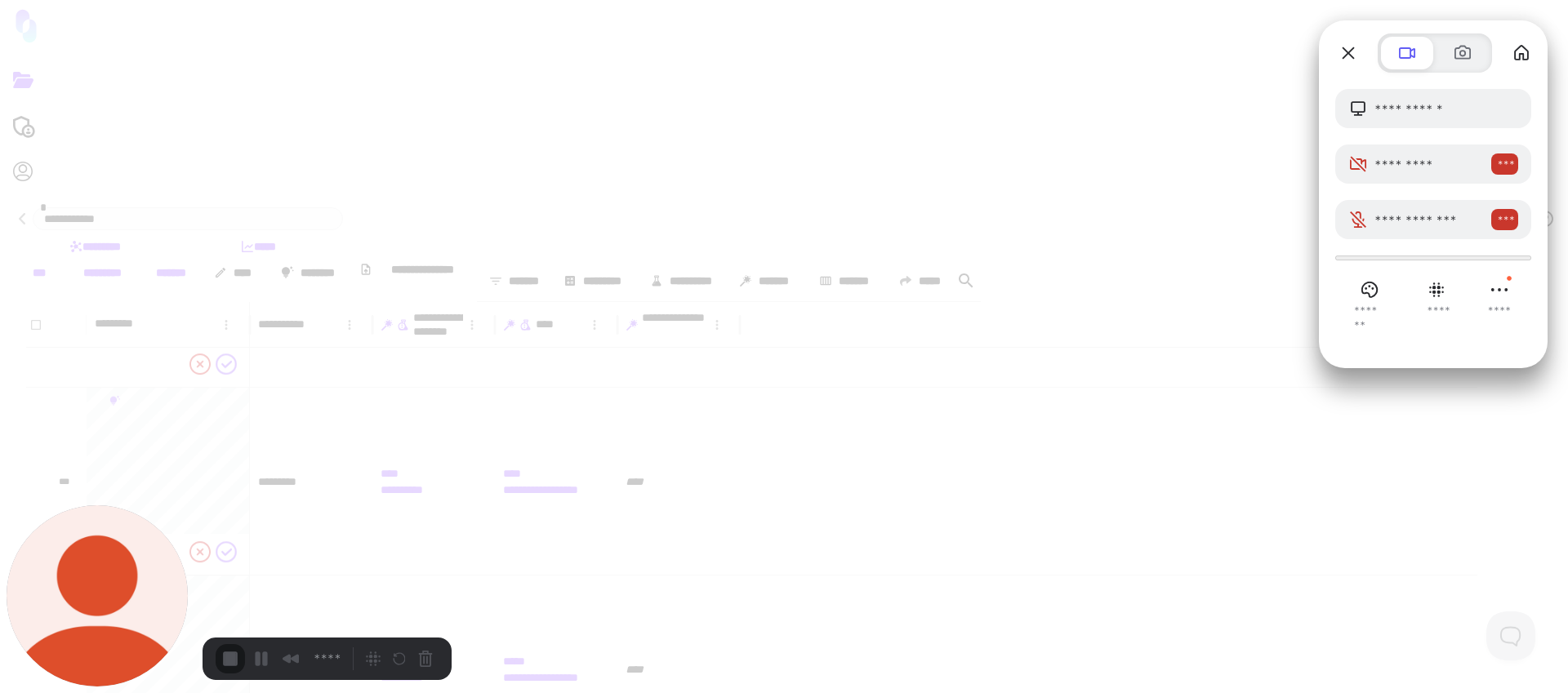 click on "**********" at bounding box center [454, 1526] 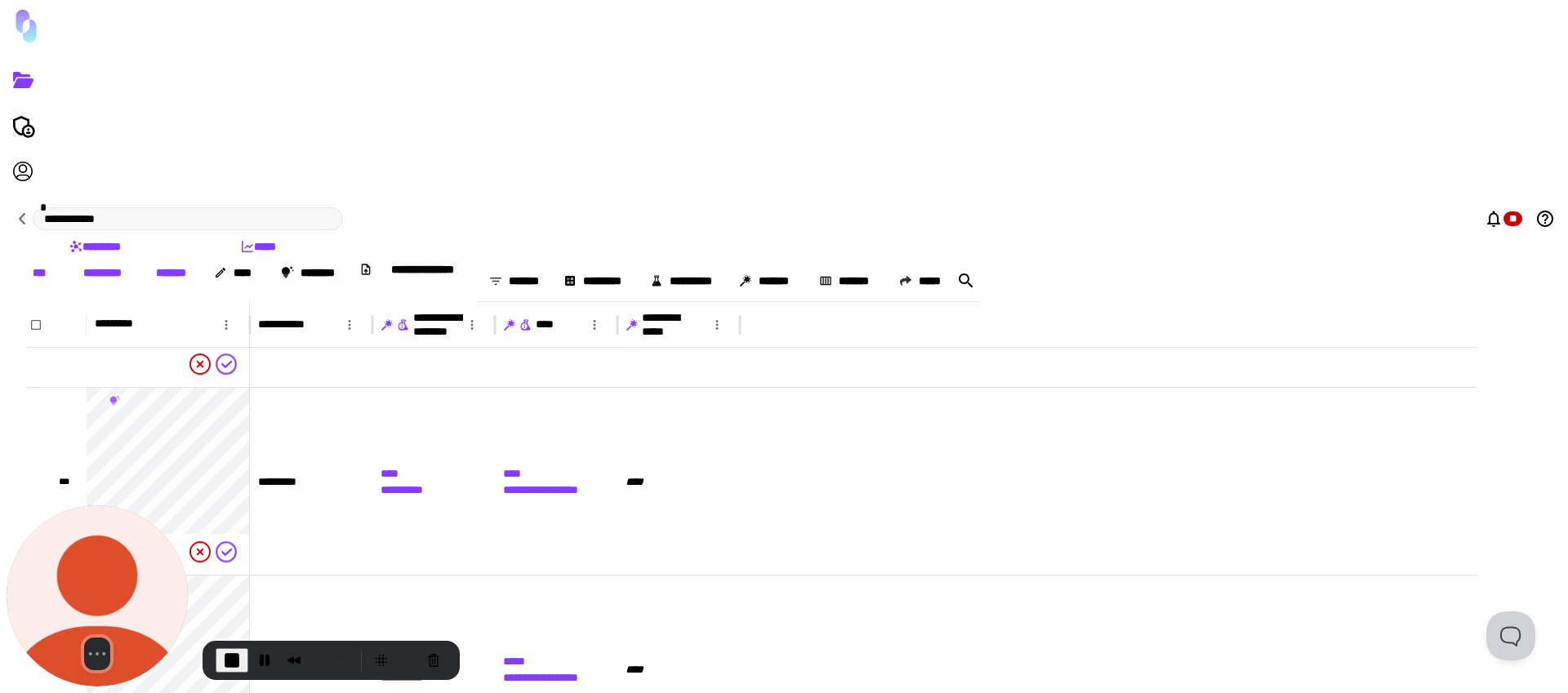 click 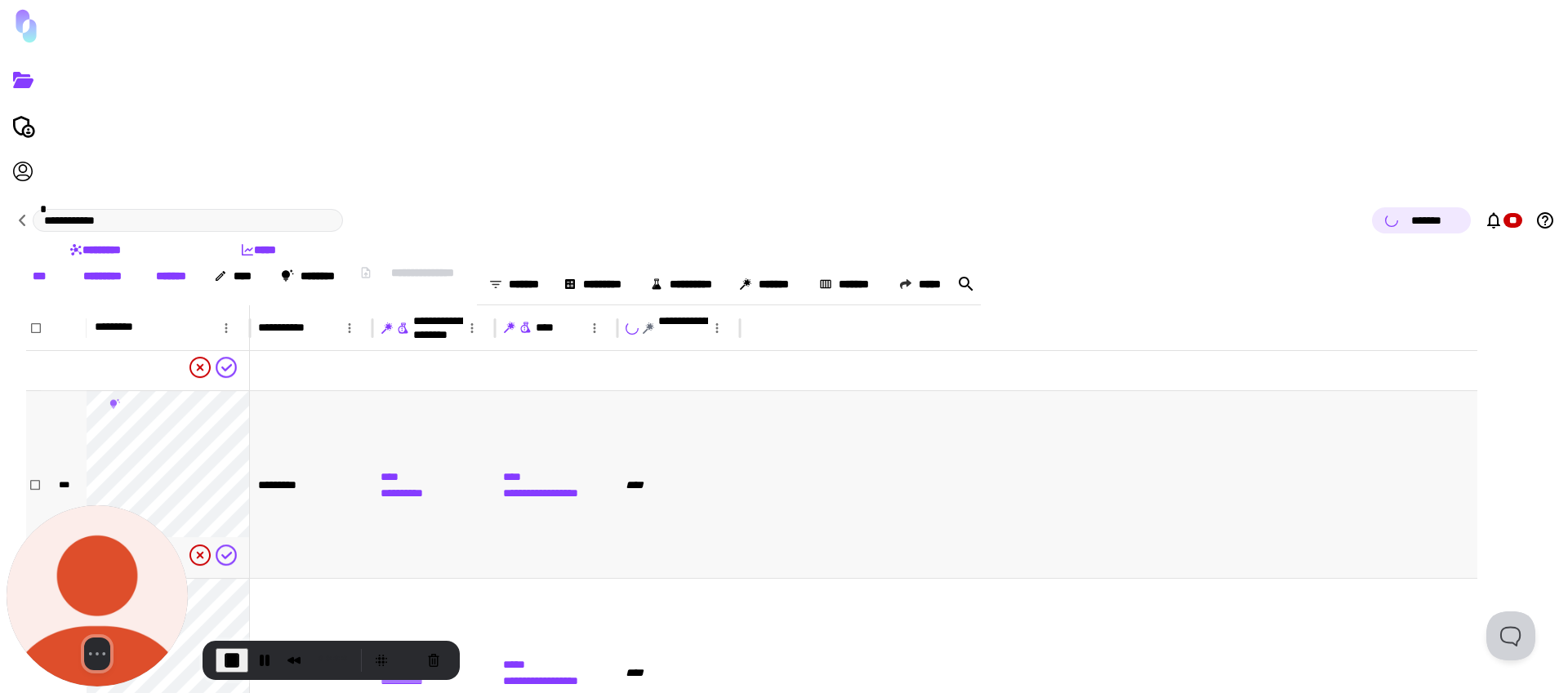 scroll, scrollTop: 31149, scrollLeft: 0, axis: vertical 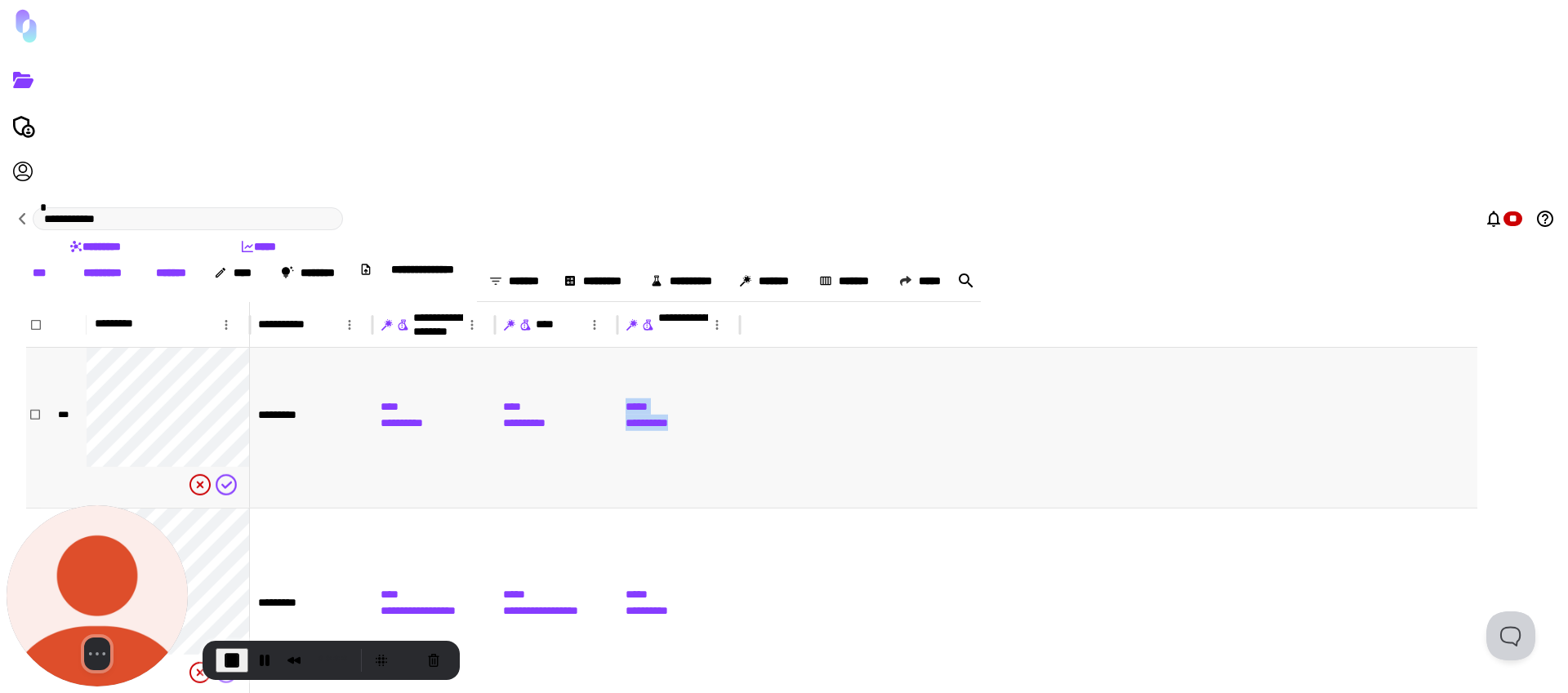 drag, startPoint x: 744, startPoint y: 270, endPoint x: 676, endPoint y: 267, distance: 68.06614 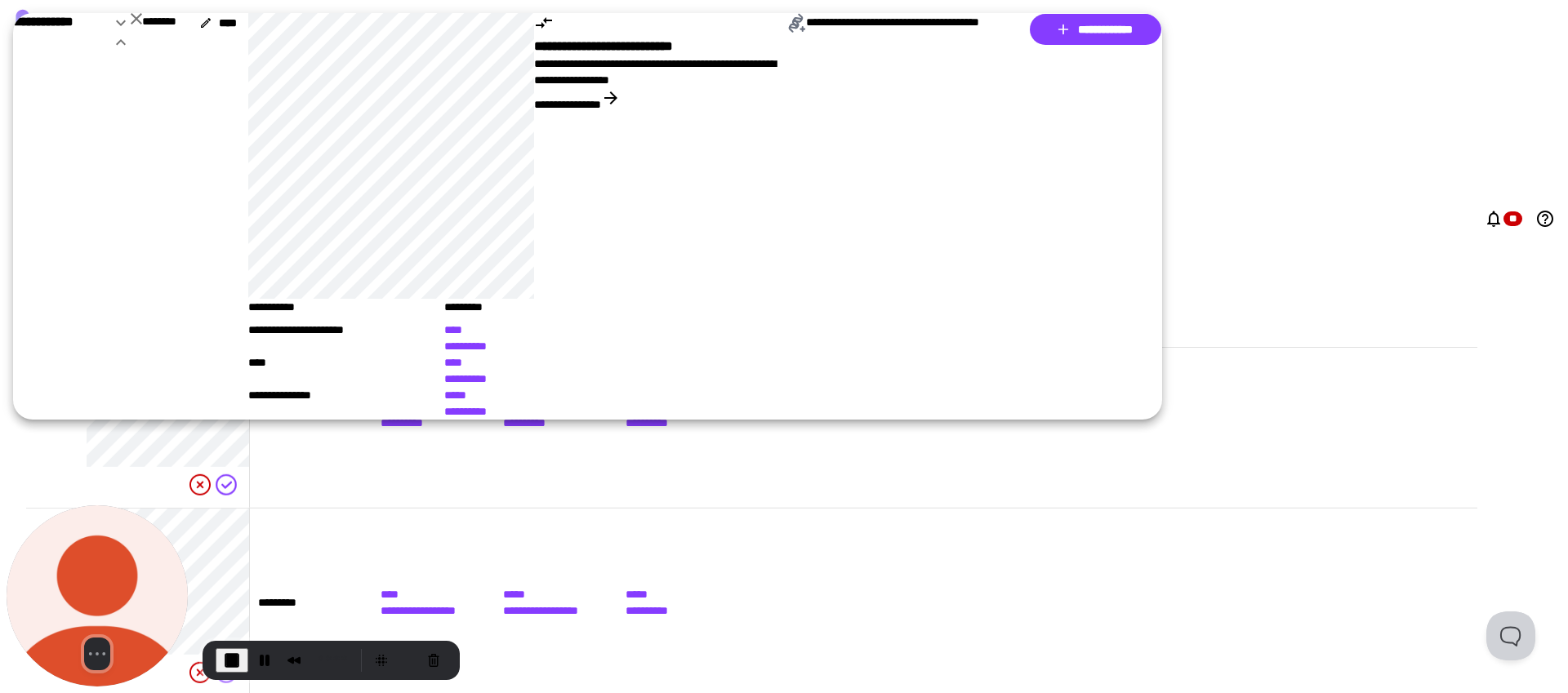 drag, startPoint x: 748, startPoint y: 264, endPoint x: 697, endPoint y: 265, distance: 51.009803 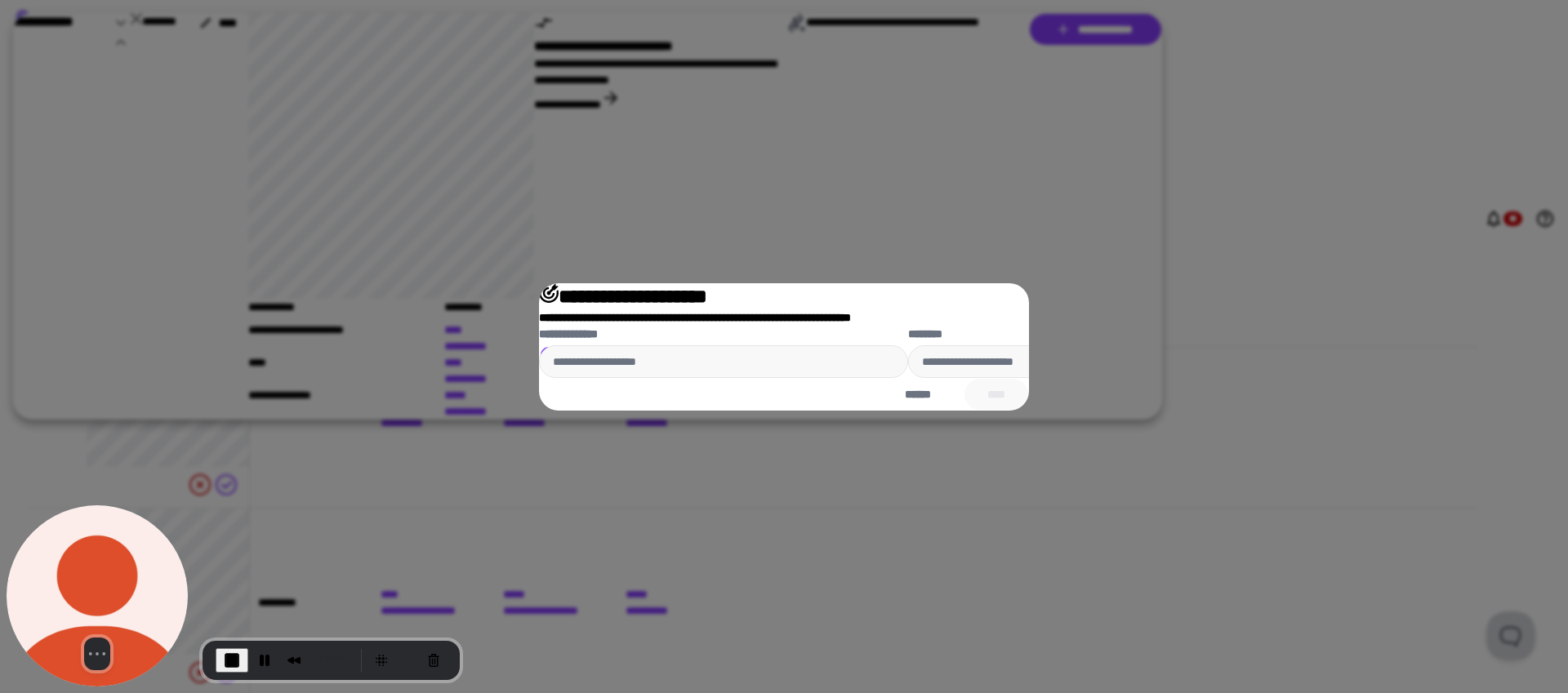 drag, startPoint x: 1448, startPoint y: 118, endPoint x: 1415, endPoint y: 118, distance: 33 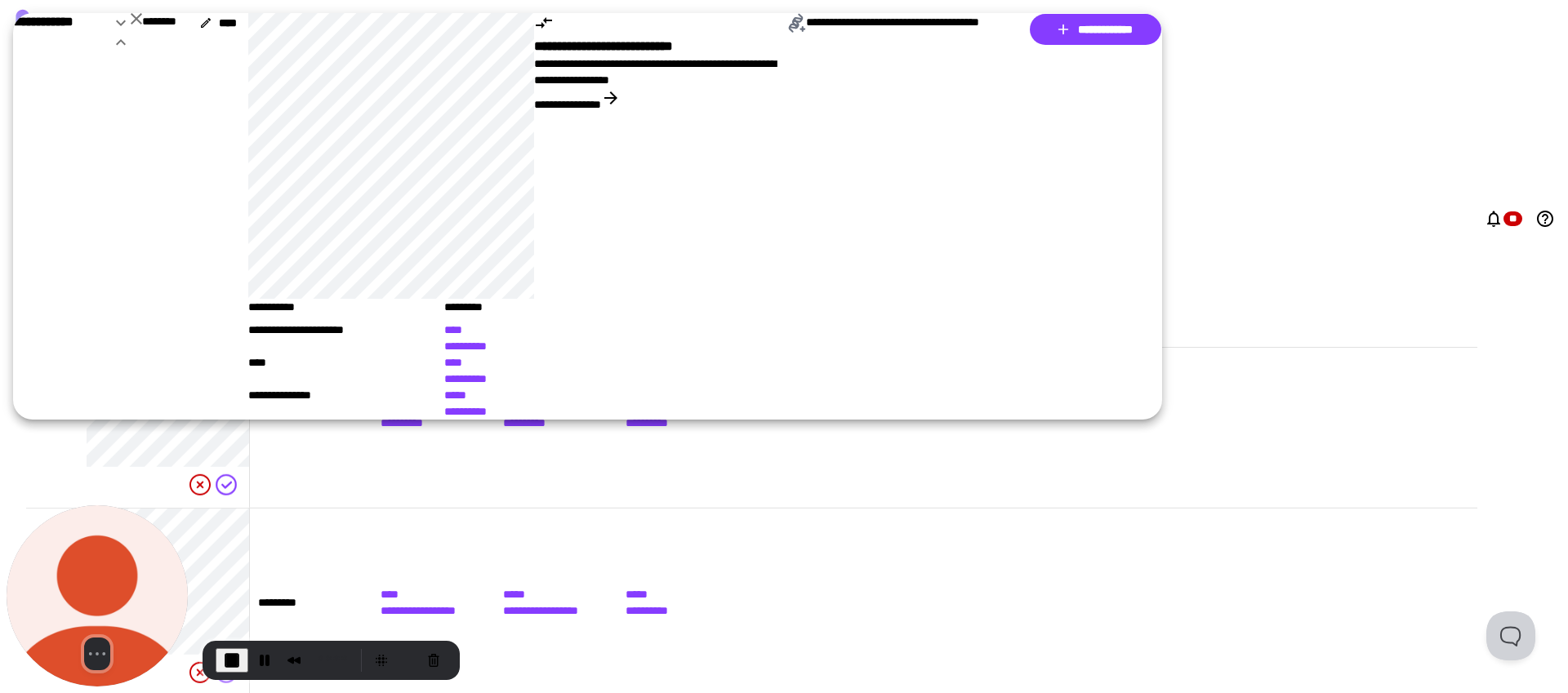 click 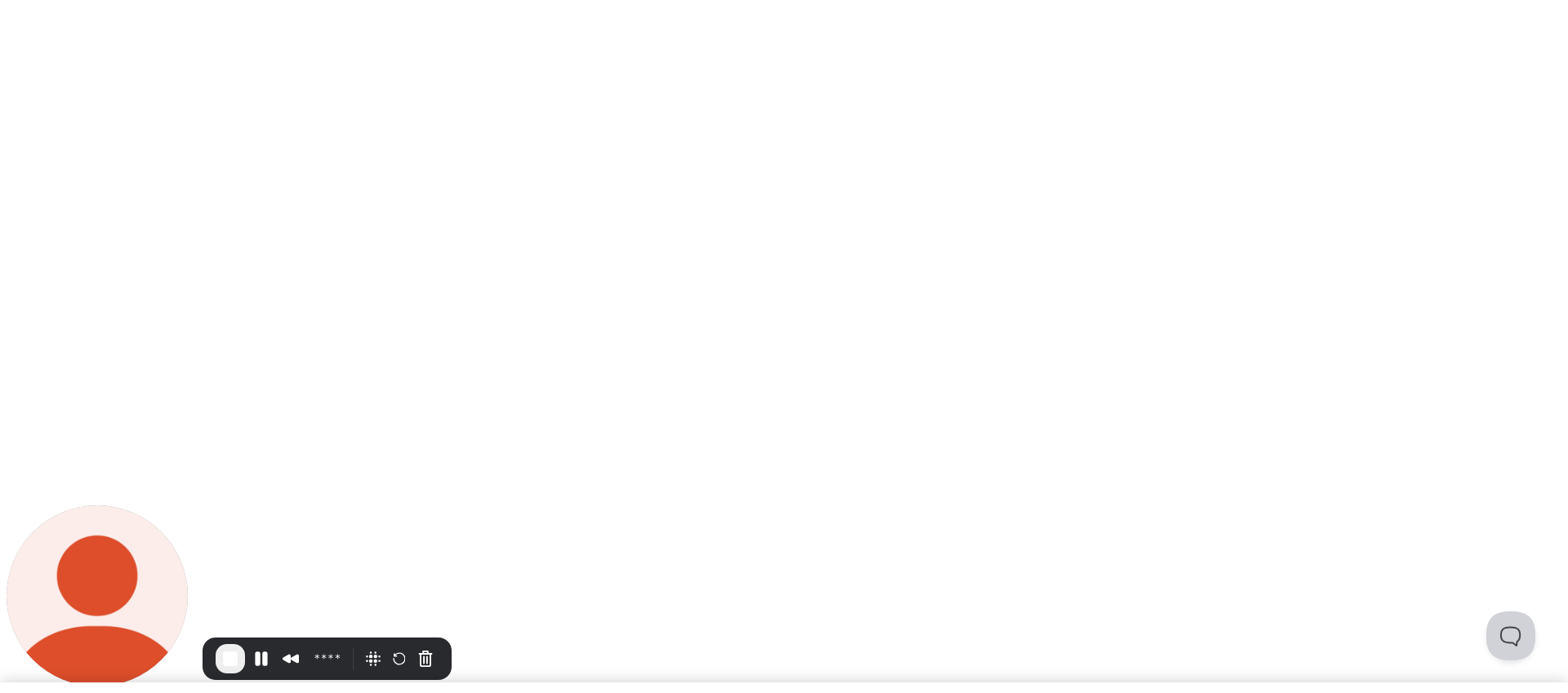 scroll, scrollTop: 0, scrollLeft: 0, axis: both 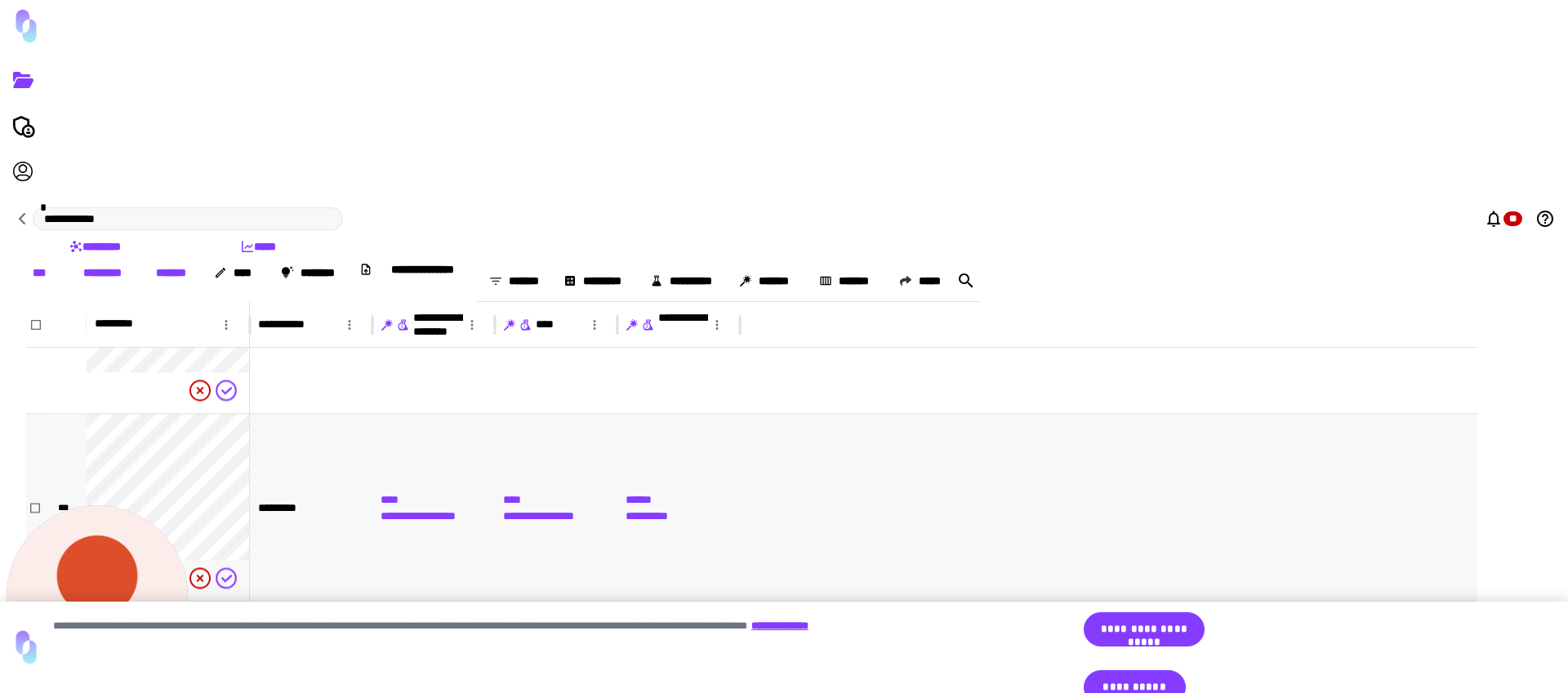 click on "**********" at bounding box center [652, 516] 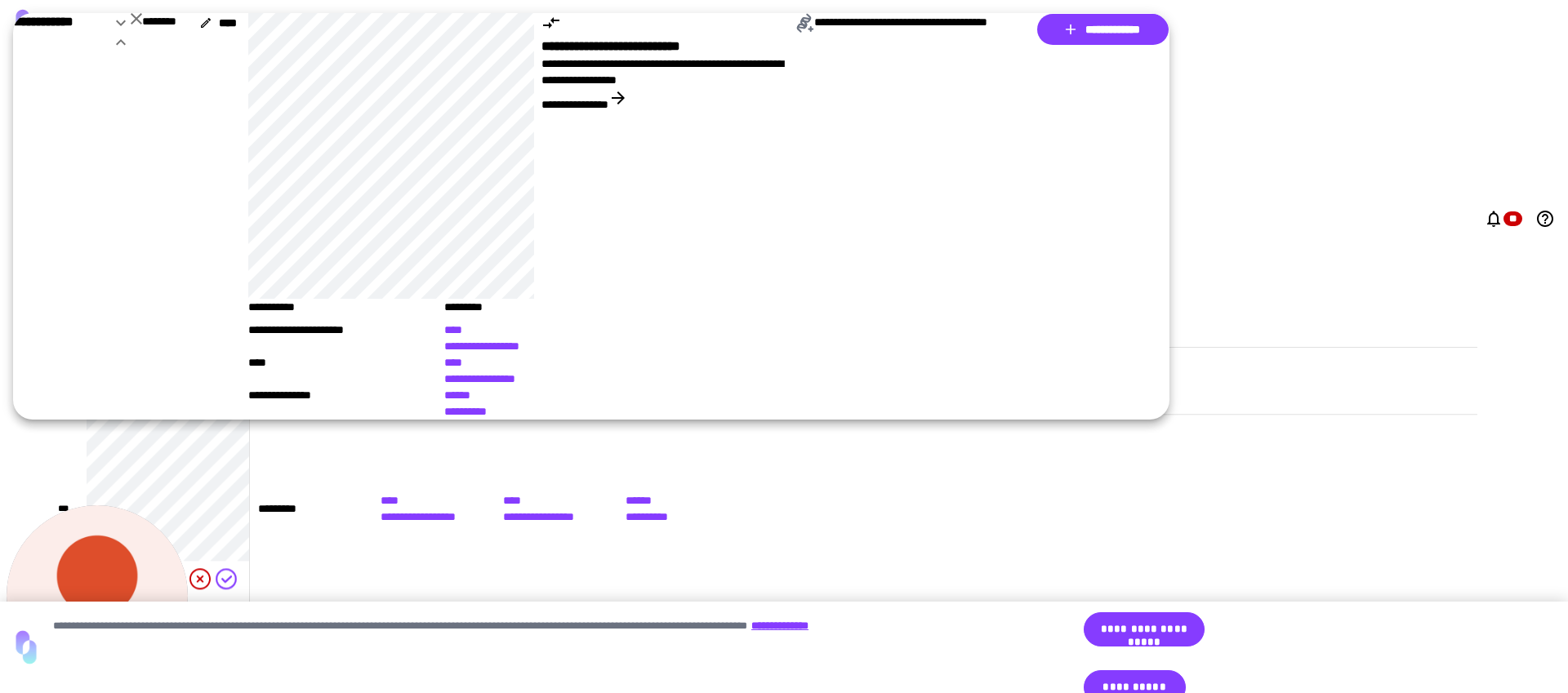 drag, startPoint x: 1543, startPoint y: 20, endPoint x: 1214, endPoint y: 22, distance: 329.0061 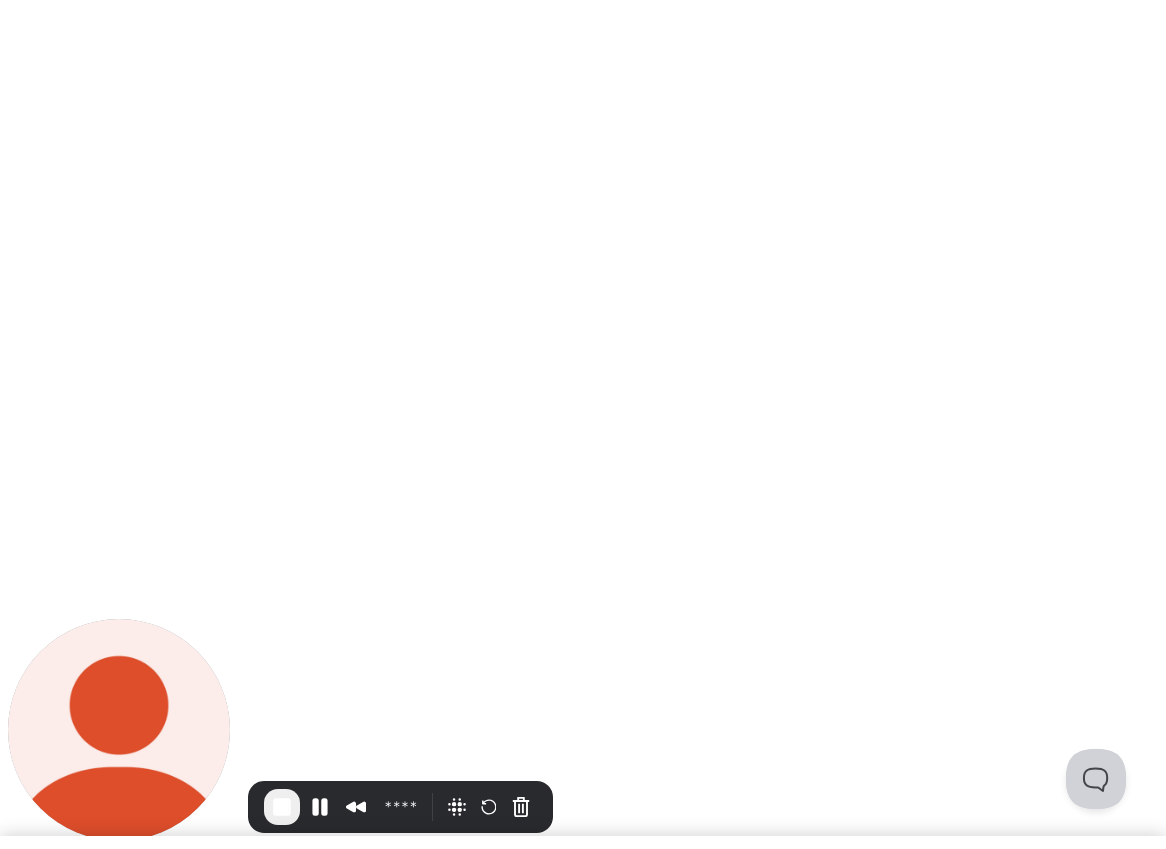 scroll, scrollTop: 0, scrollLeft: 0, axis: both 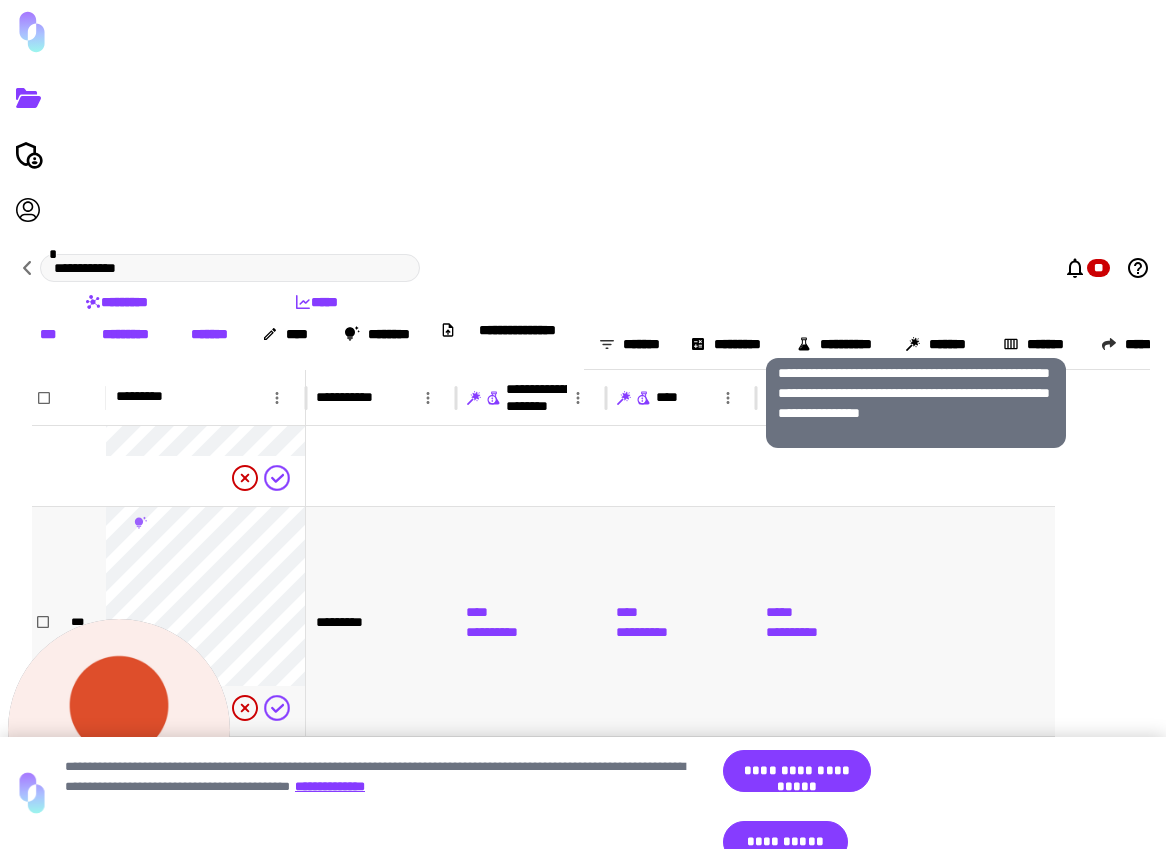click on "**********" at bounding box center (645, 632) 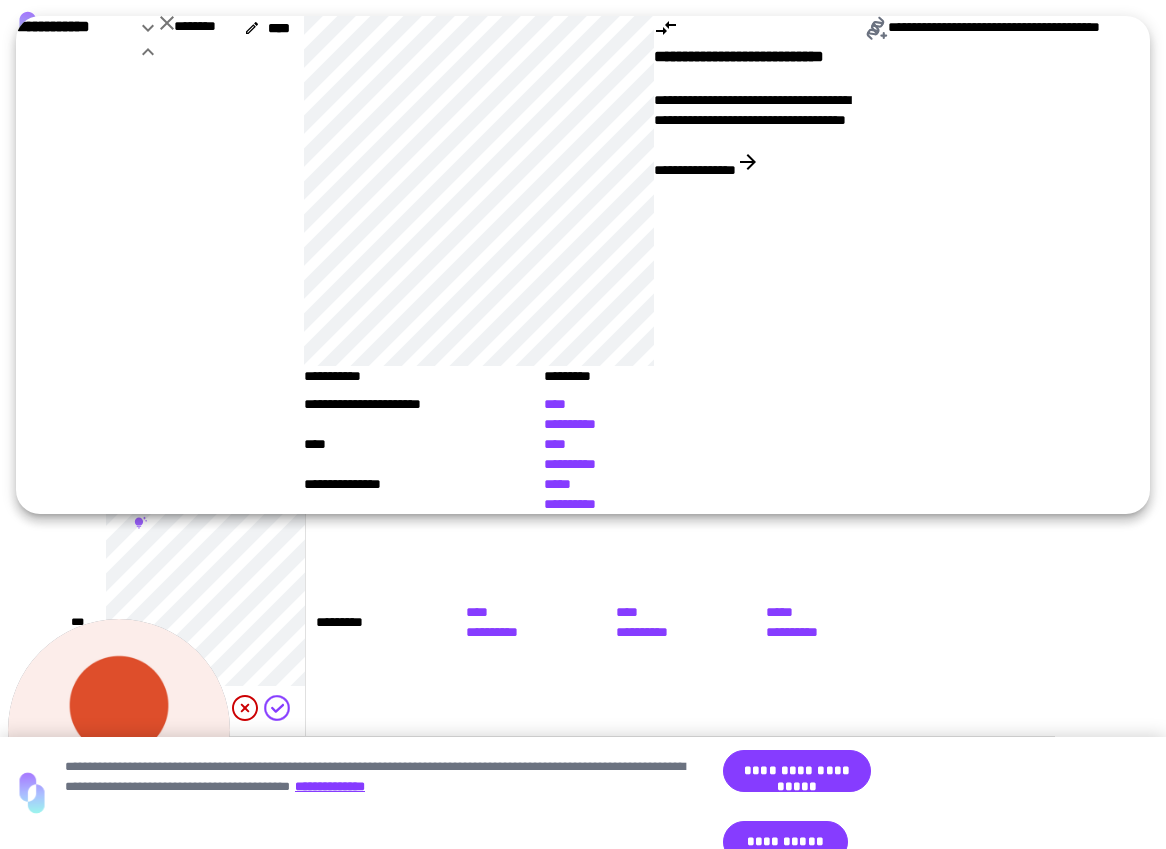 click 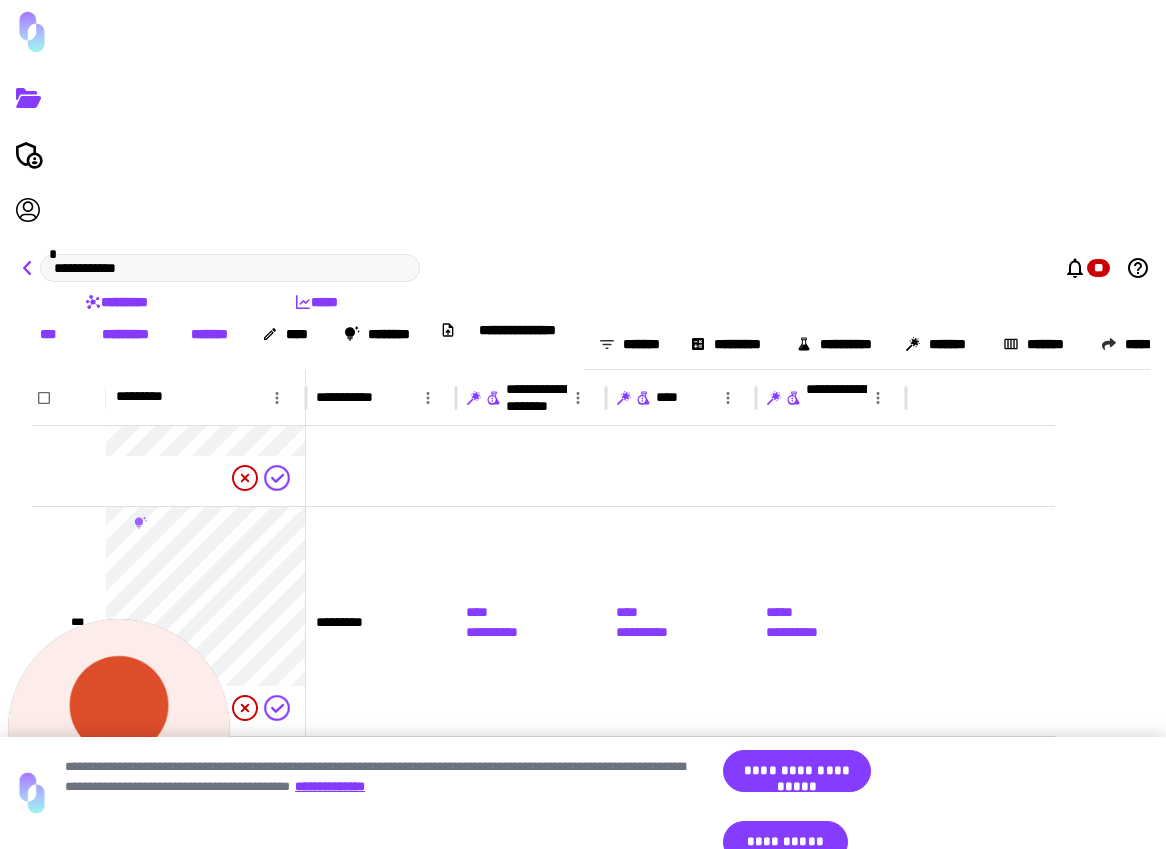 click 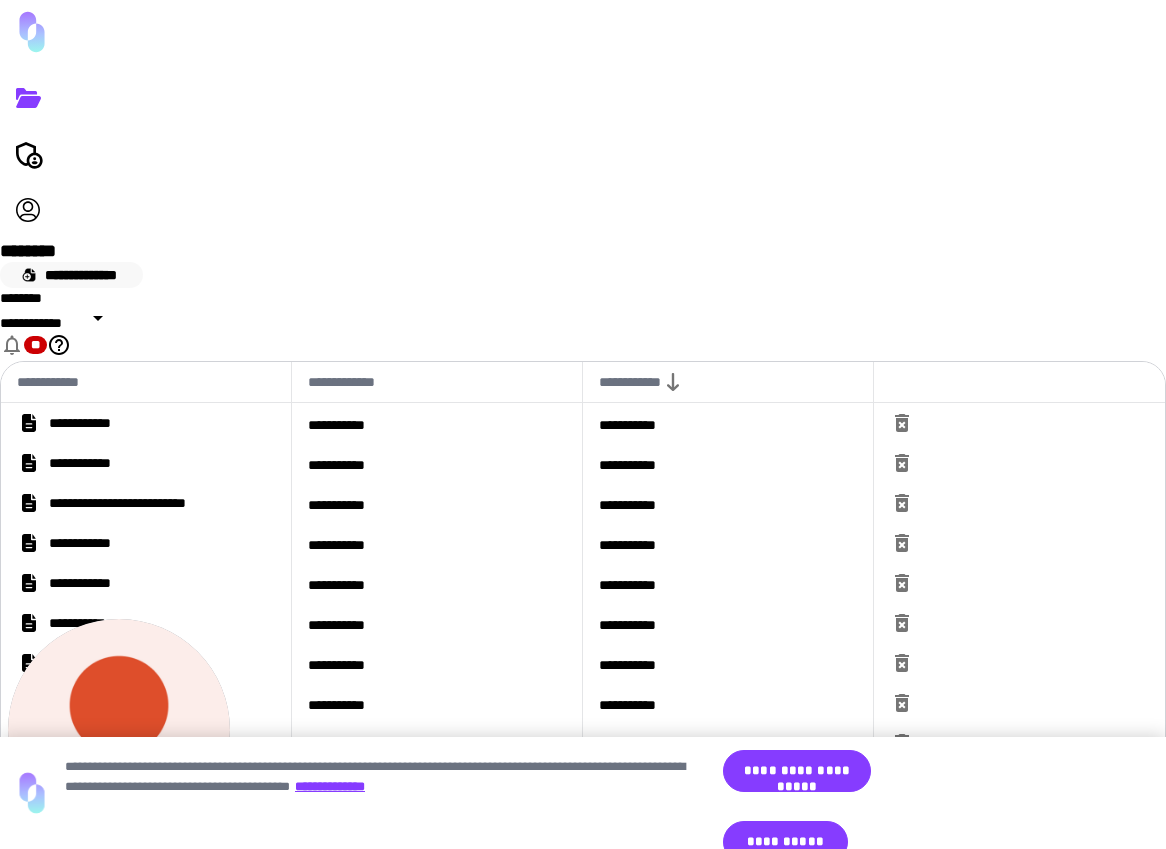 click on "**********" at bounding box center (71, 275) 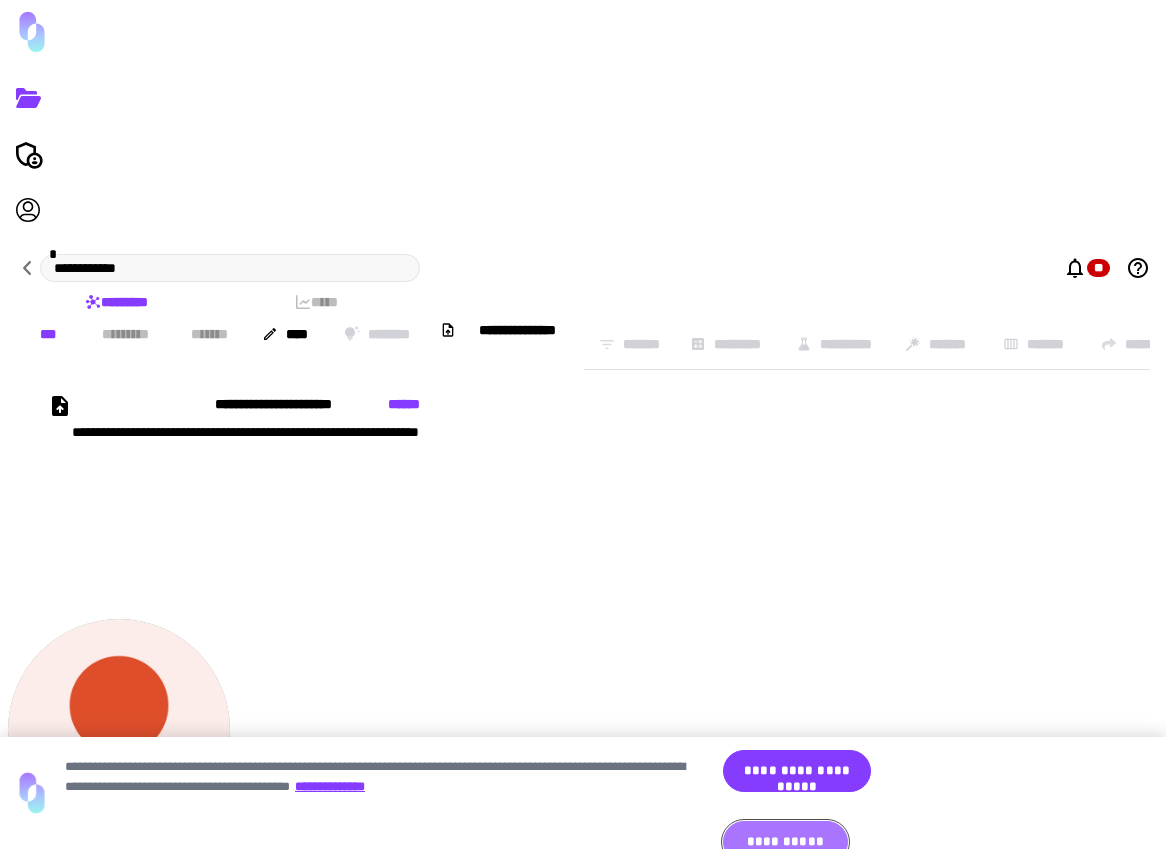 click on "**********" at bounding box center (785, 842) 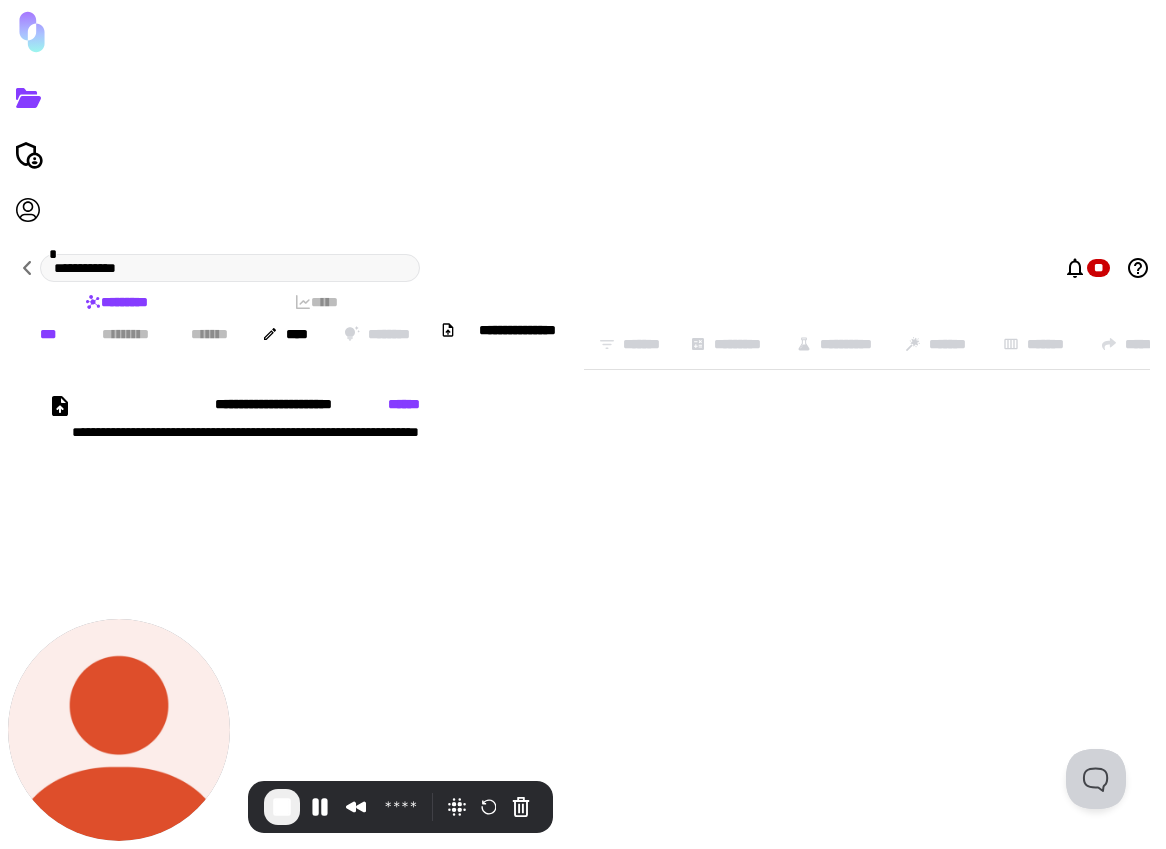 click at bounding box center [282, 807] 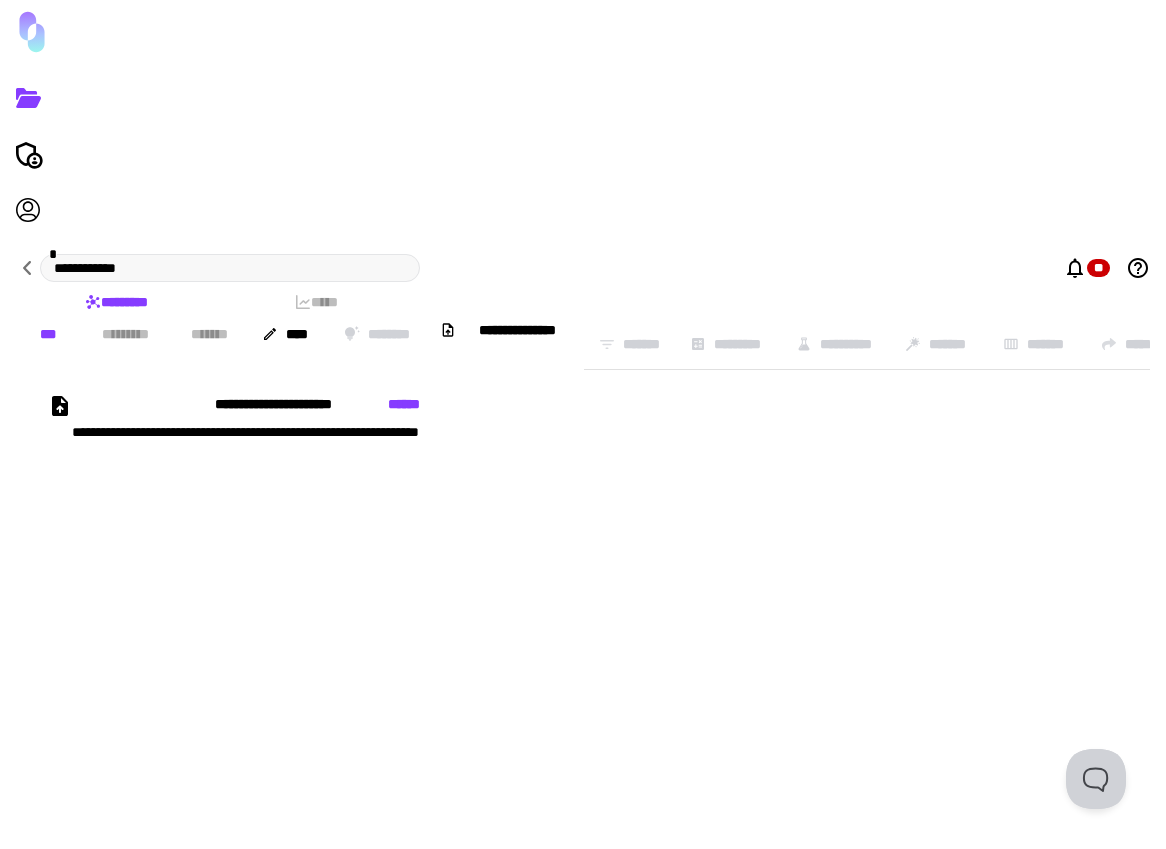 click on "**********" at bounding box center [410, 484] 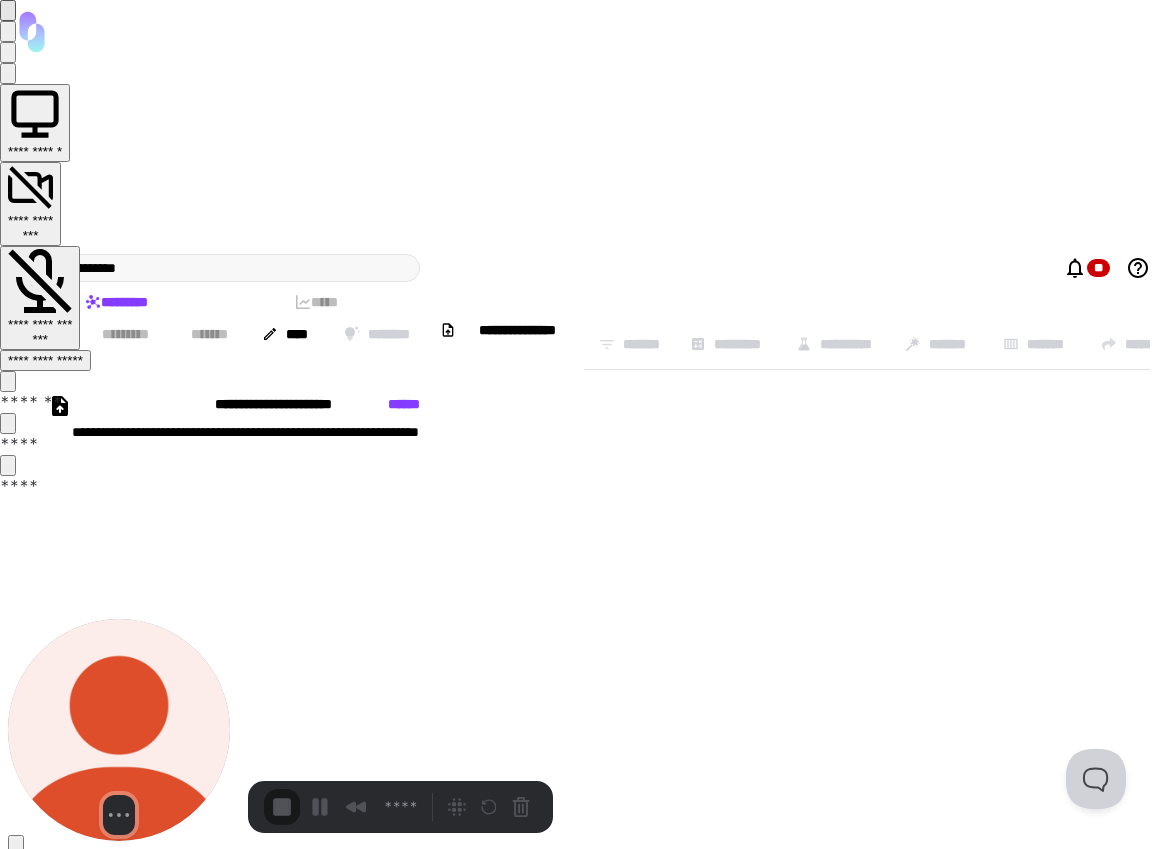 click on "**********" at bounding box center [45, 360] 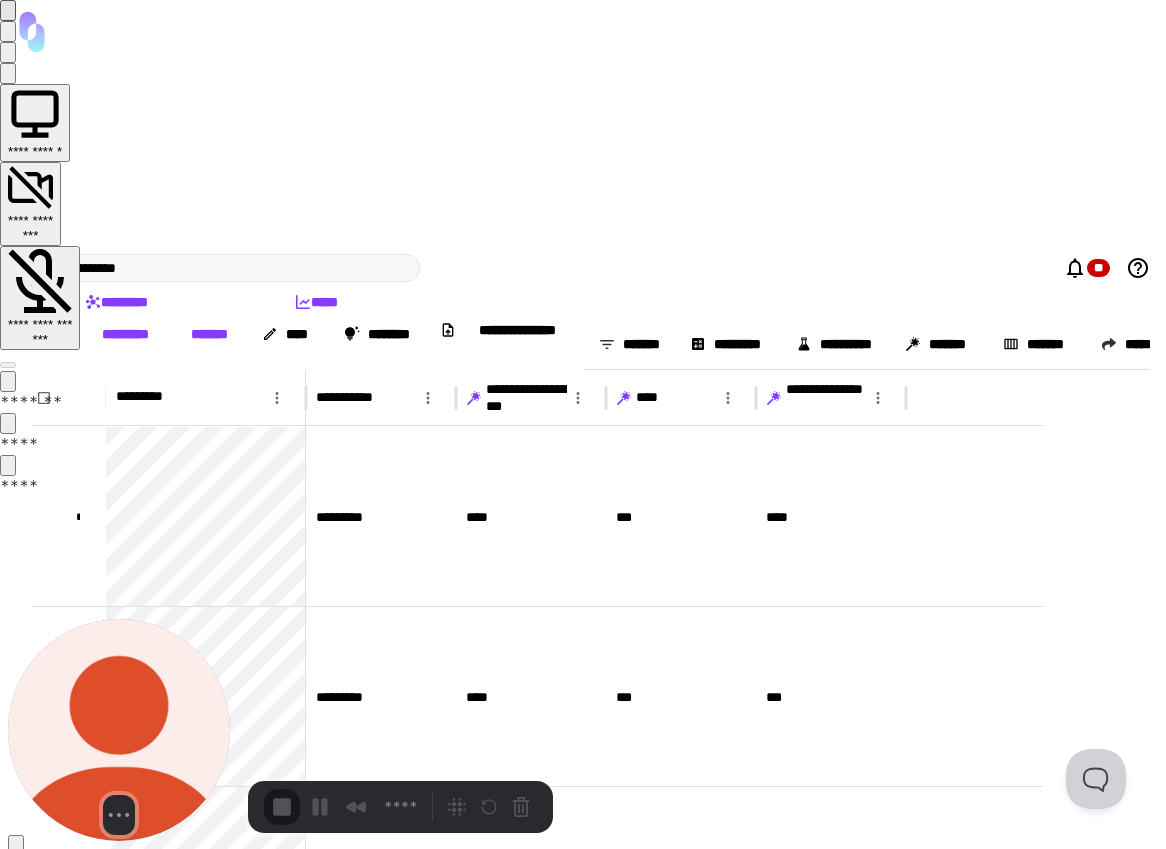 click on "**********" at bounding box center [179, 1507] 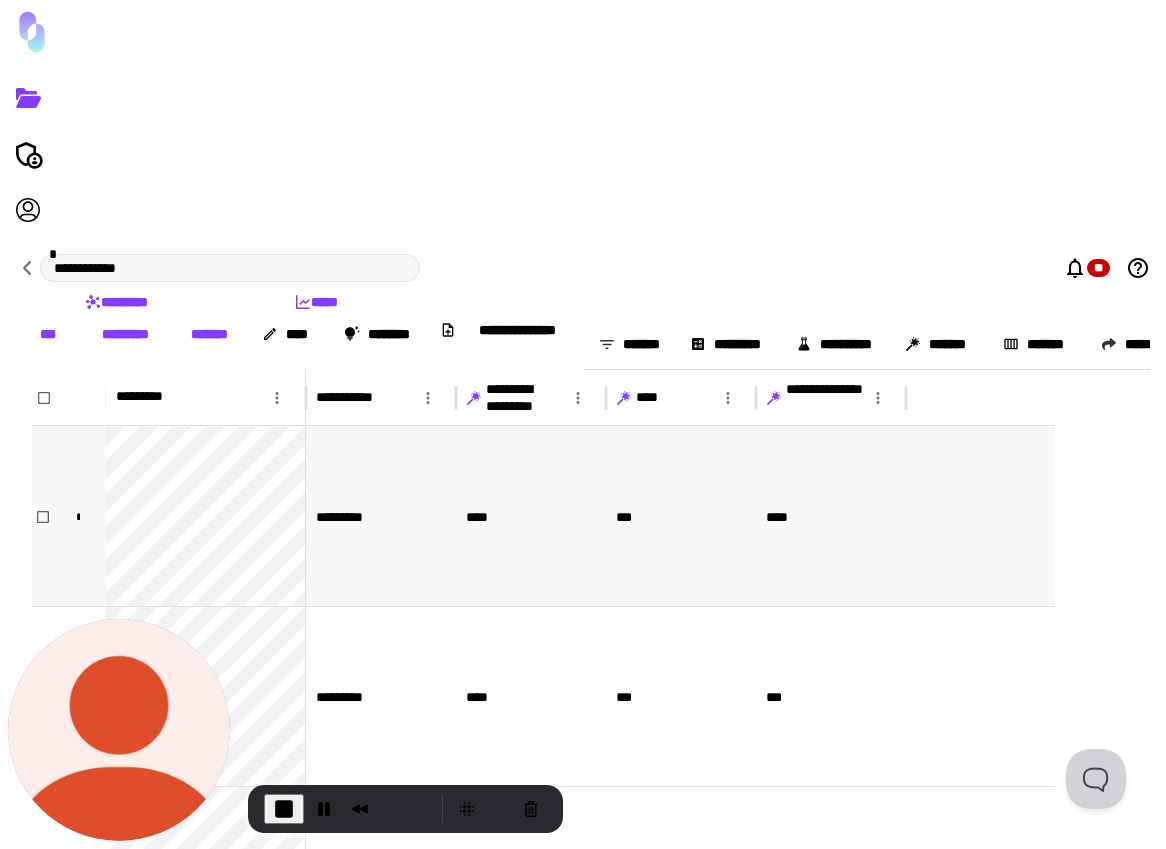 drag, startPoint x: 553, startPoint y: 201, endPoint x: 629, endPoint y: 277, distance: 107.48023 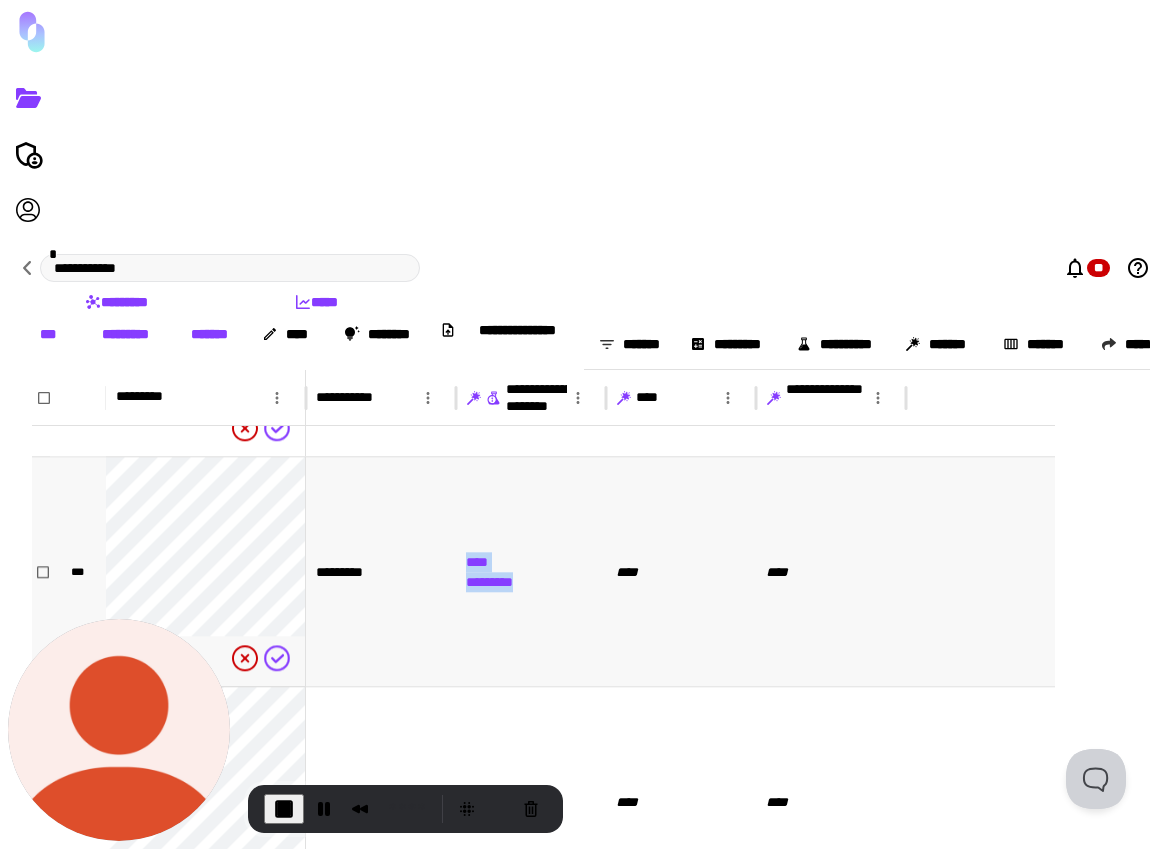 drag, startPoint x: 589, startPoint y: 391, endPoint x: 526, endPoint y: 389, distance: 63.03174 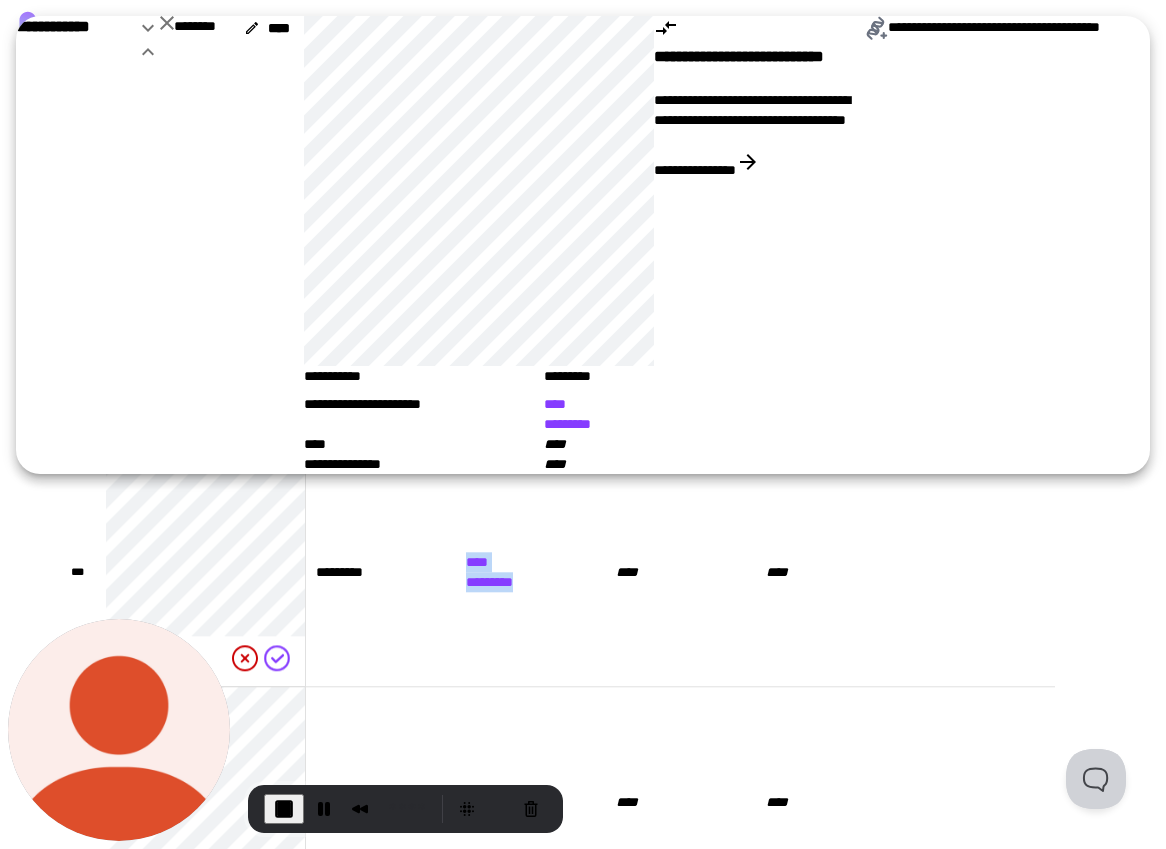 click 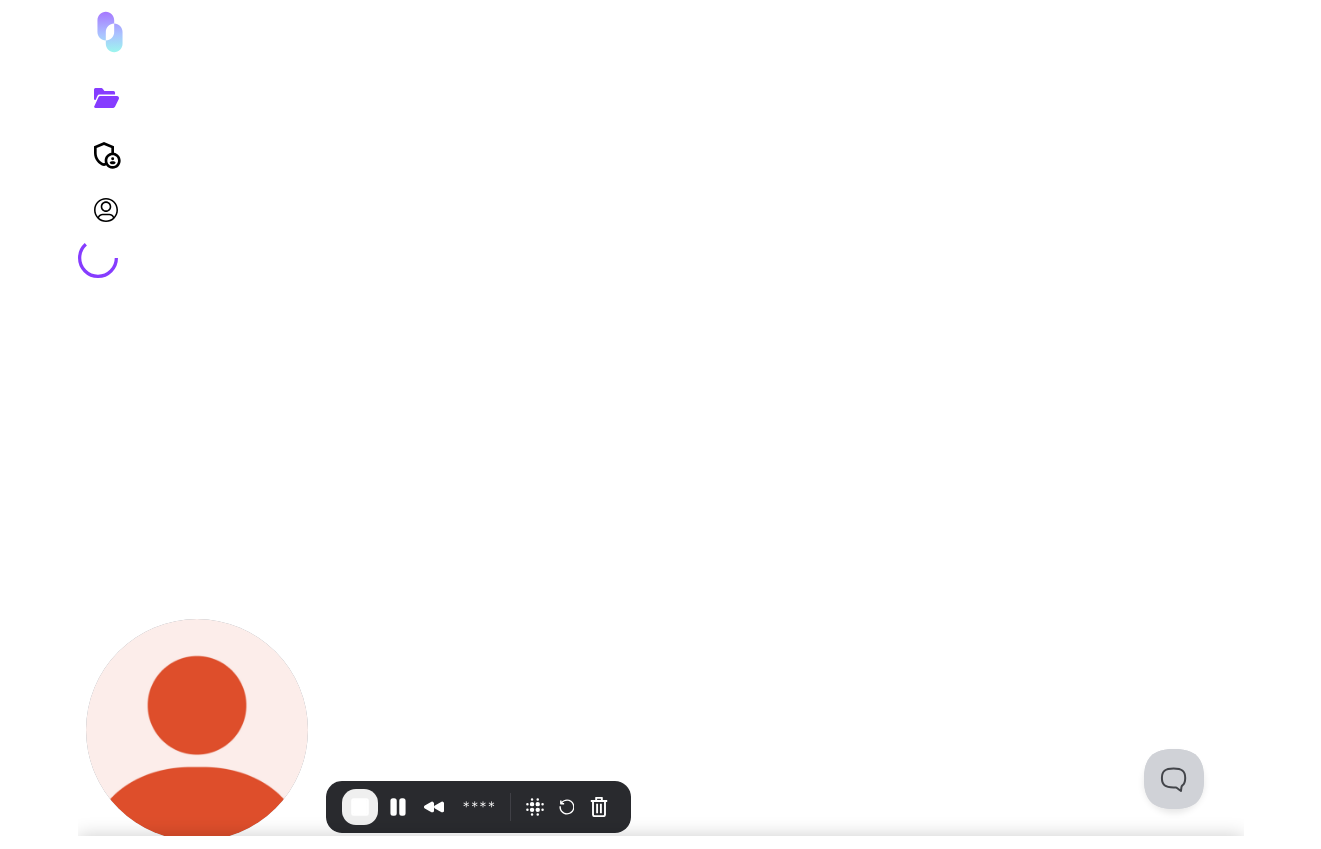 scroll, scrollTop: 0, scrollLeft: 0, axis: both 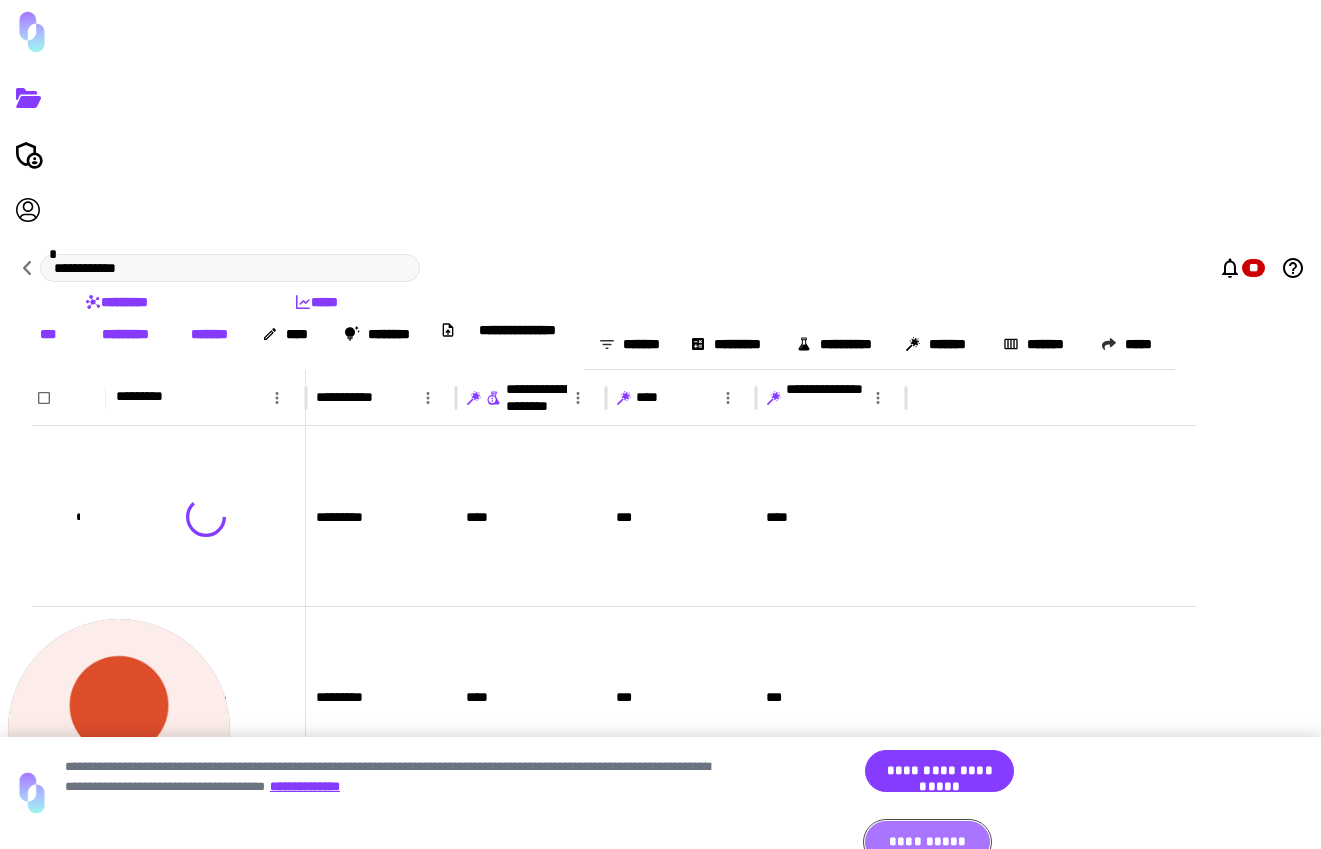 drag, startPoint x: 1100, startPoint y: 812, endPoint x: 984, endPoint y: 733, distance: 140.34601 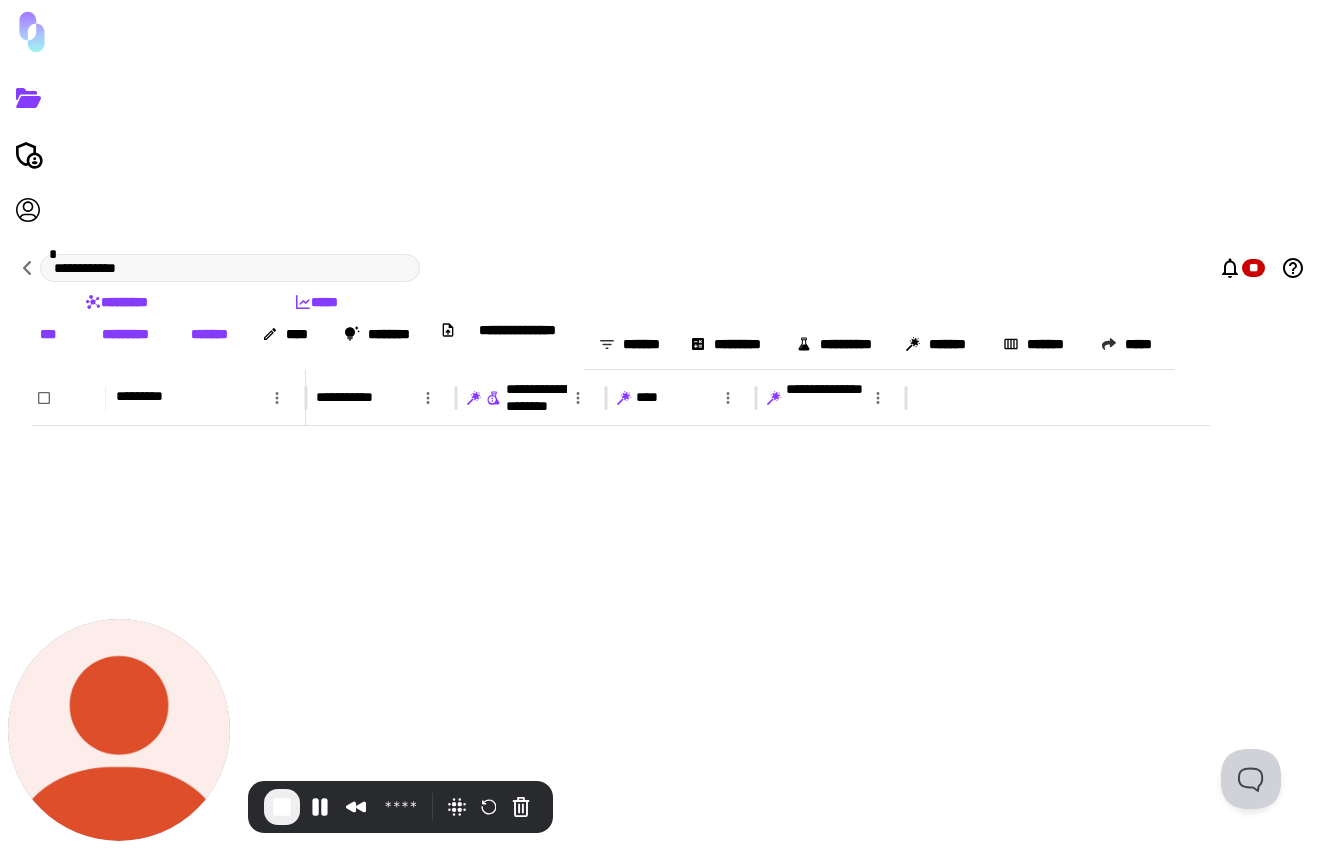 scroll, scrollTop: 3361, scrollLeft: 0, axis: vertical 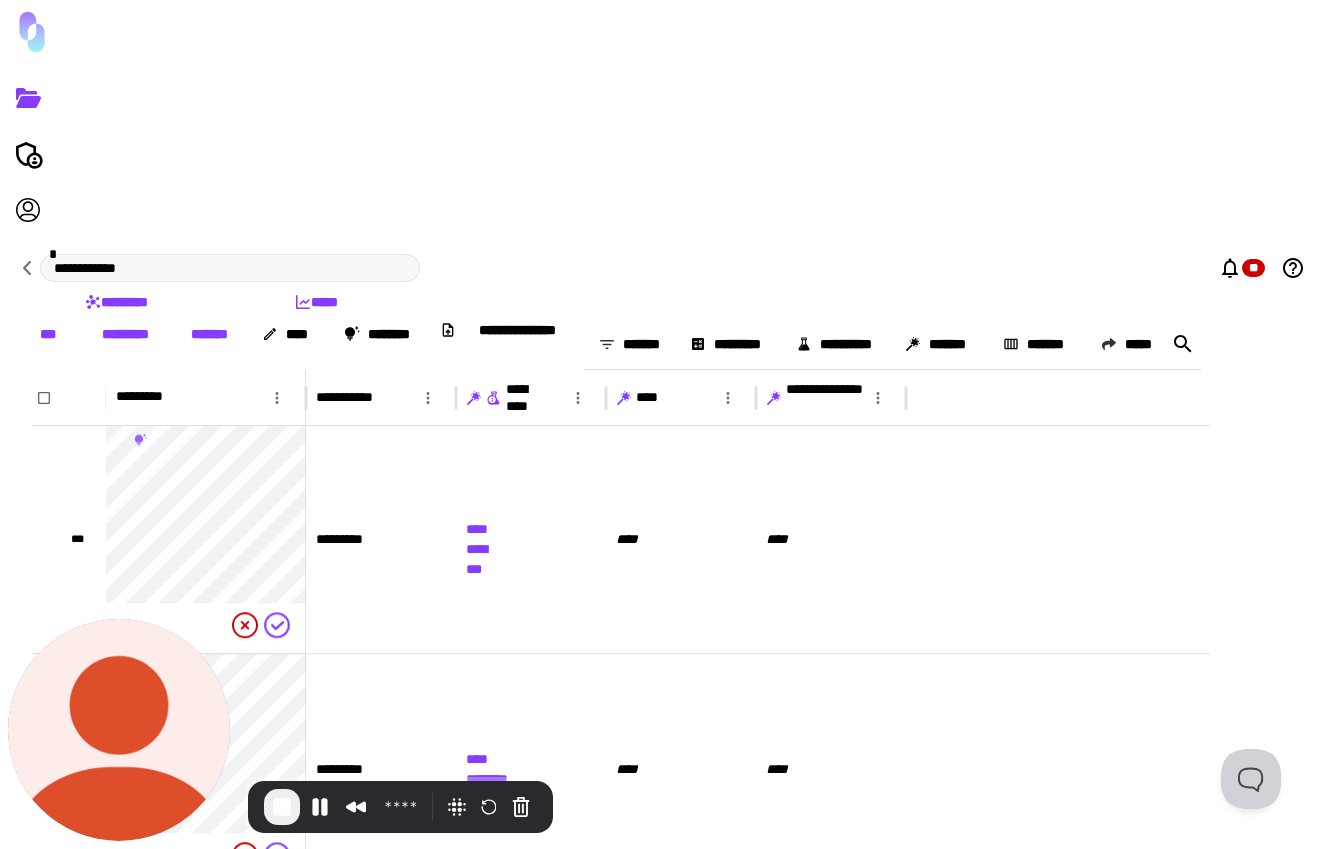 click on "**********" at bounding box center (516, 398) 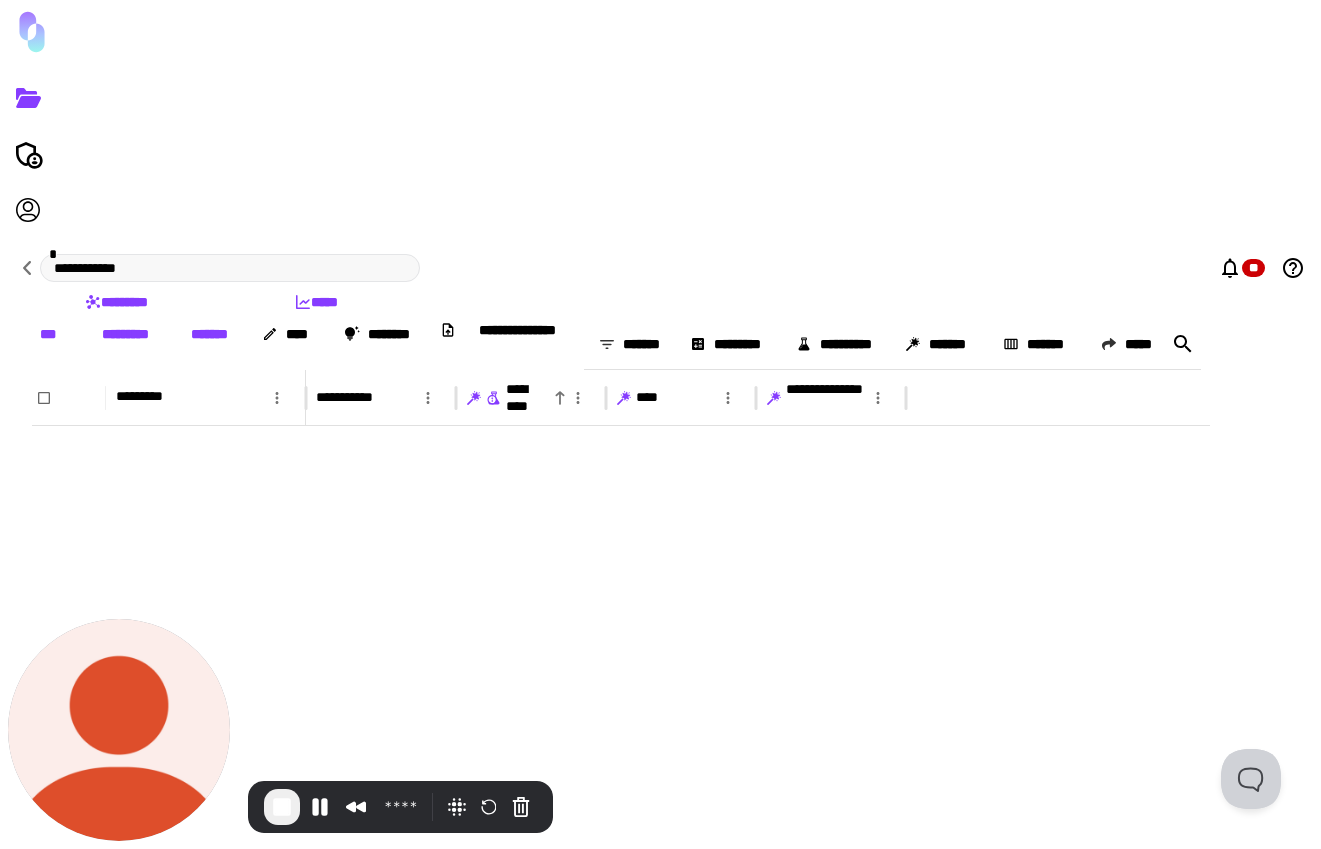 scroll, scrollTop: 0, scrollLeft: 0, axis: both 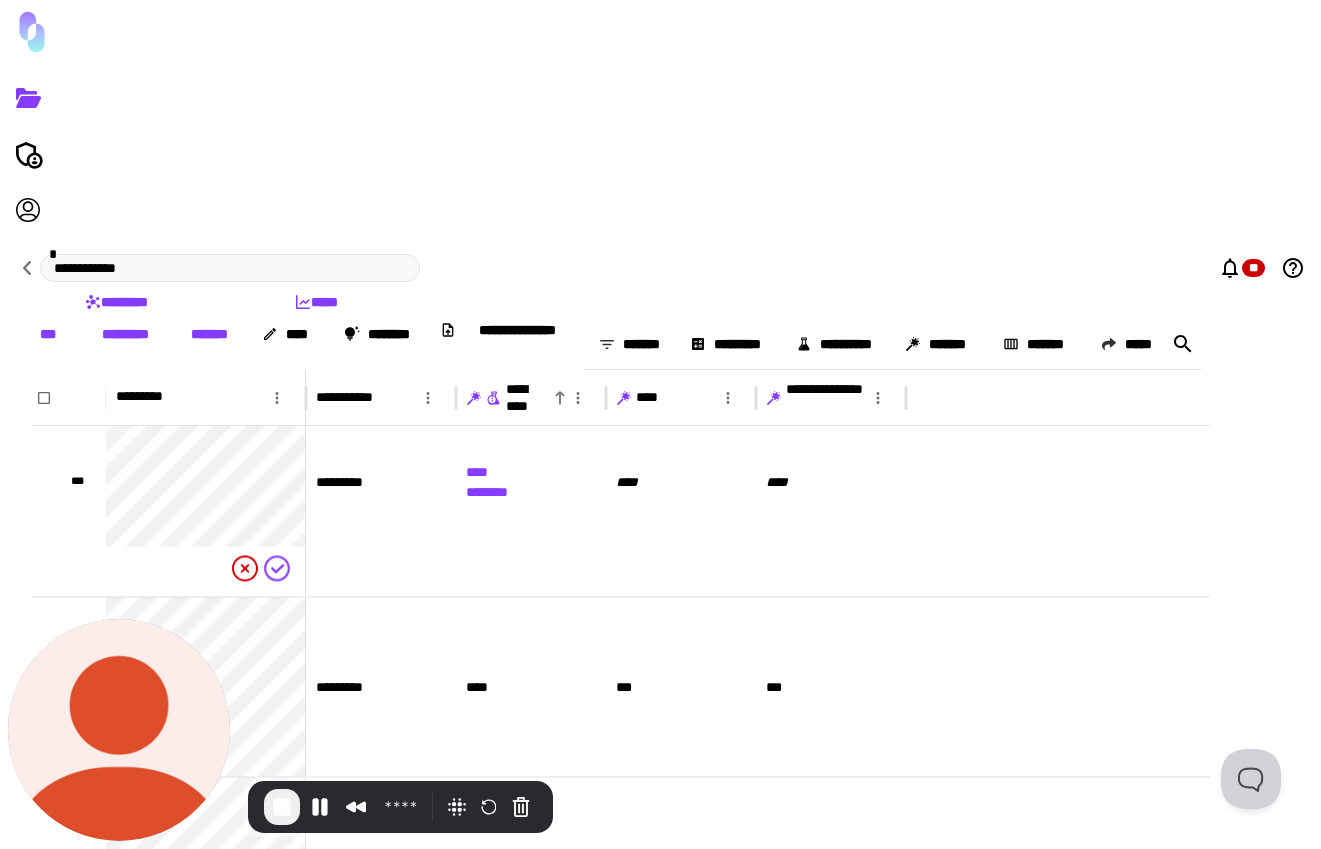 click 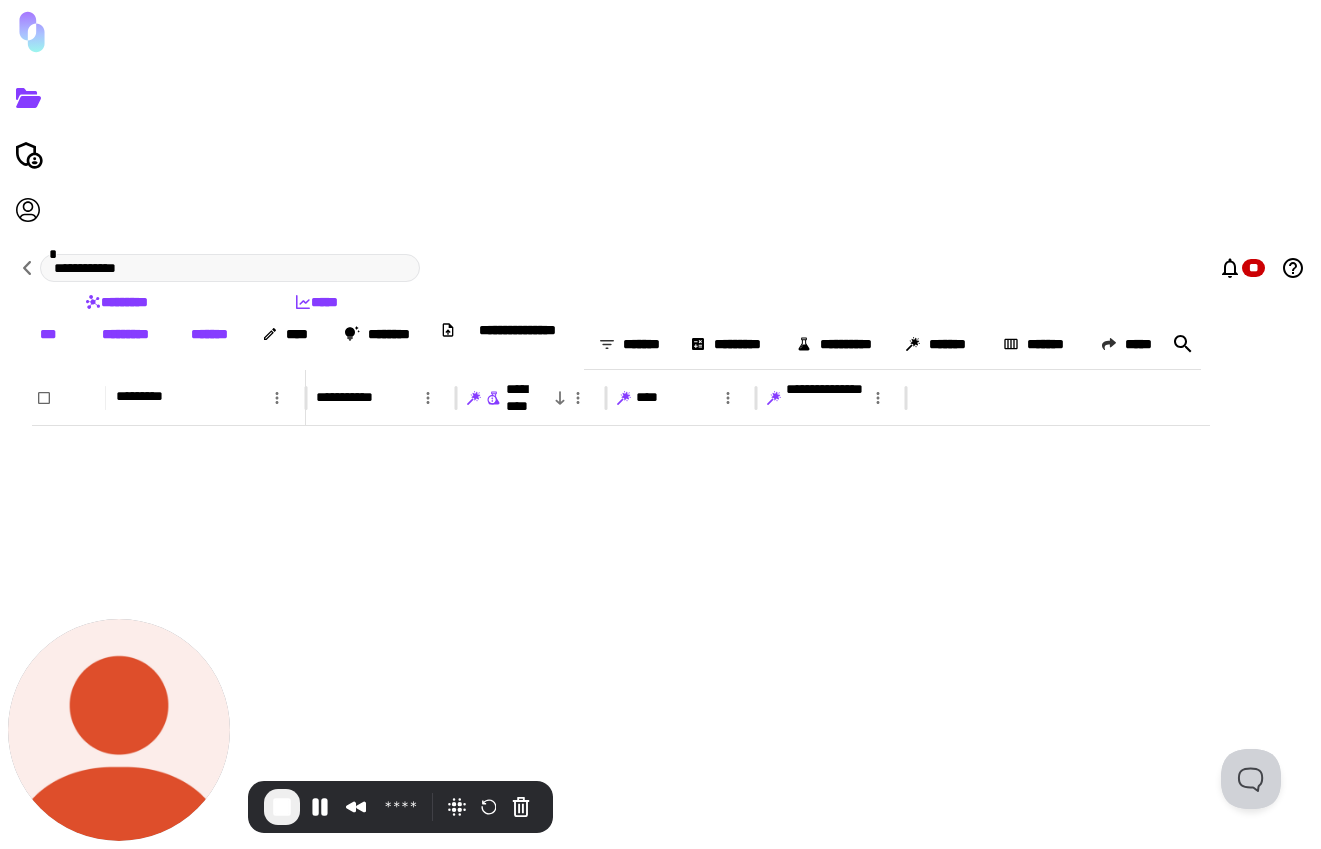scroll, scrollTop: 0, scrollLeft: 0, axis: both 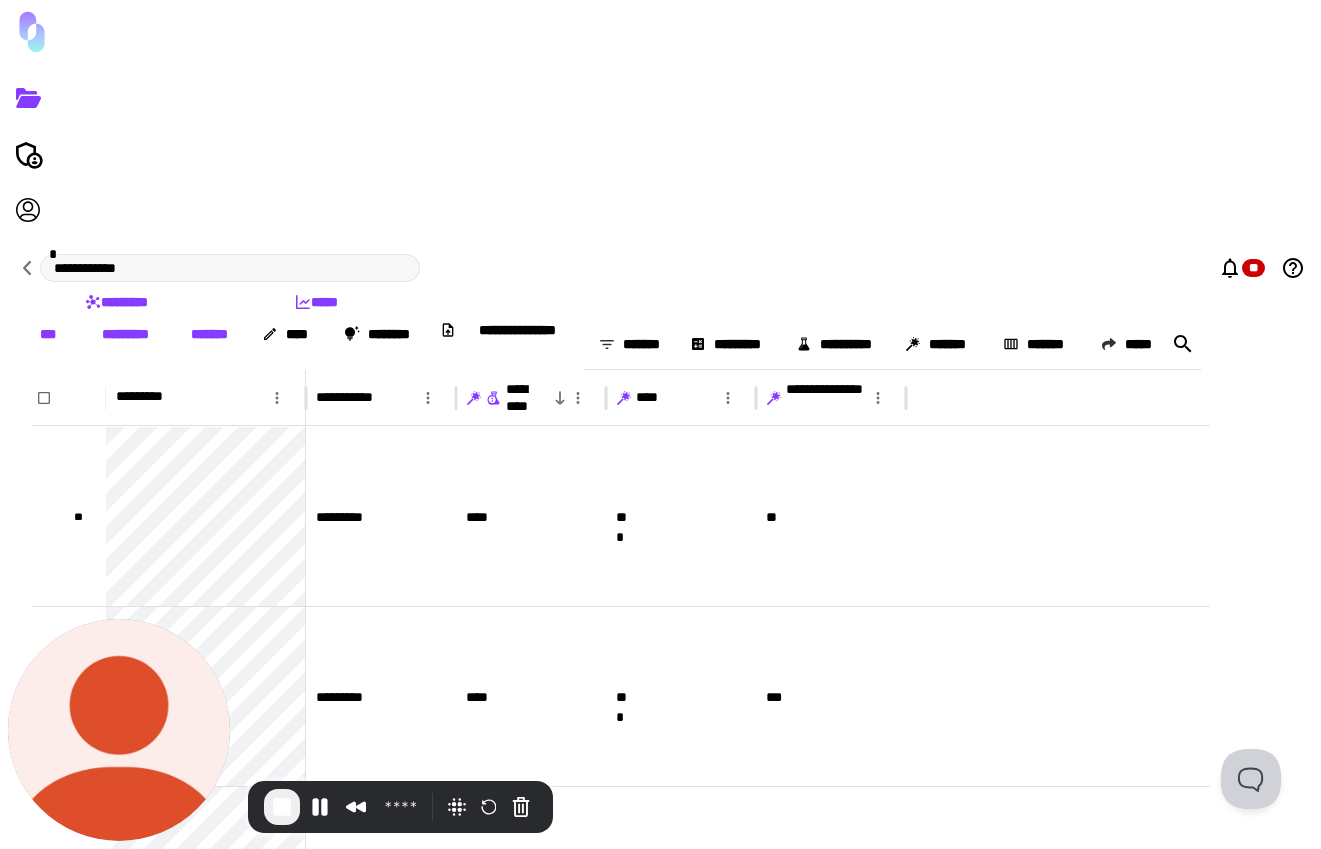 click 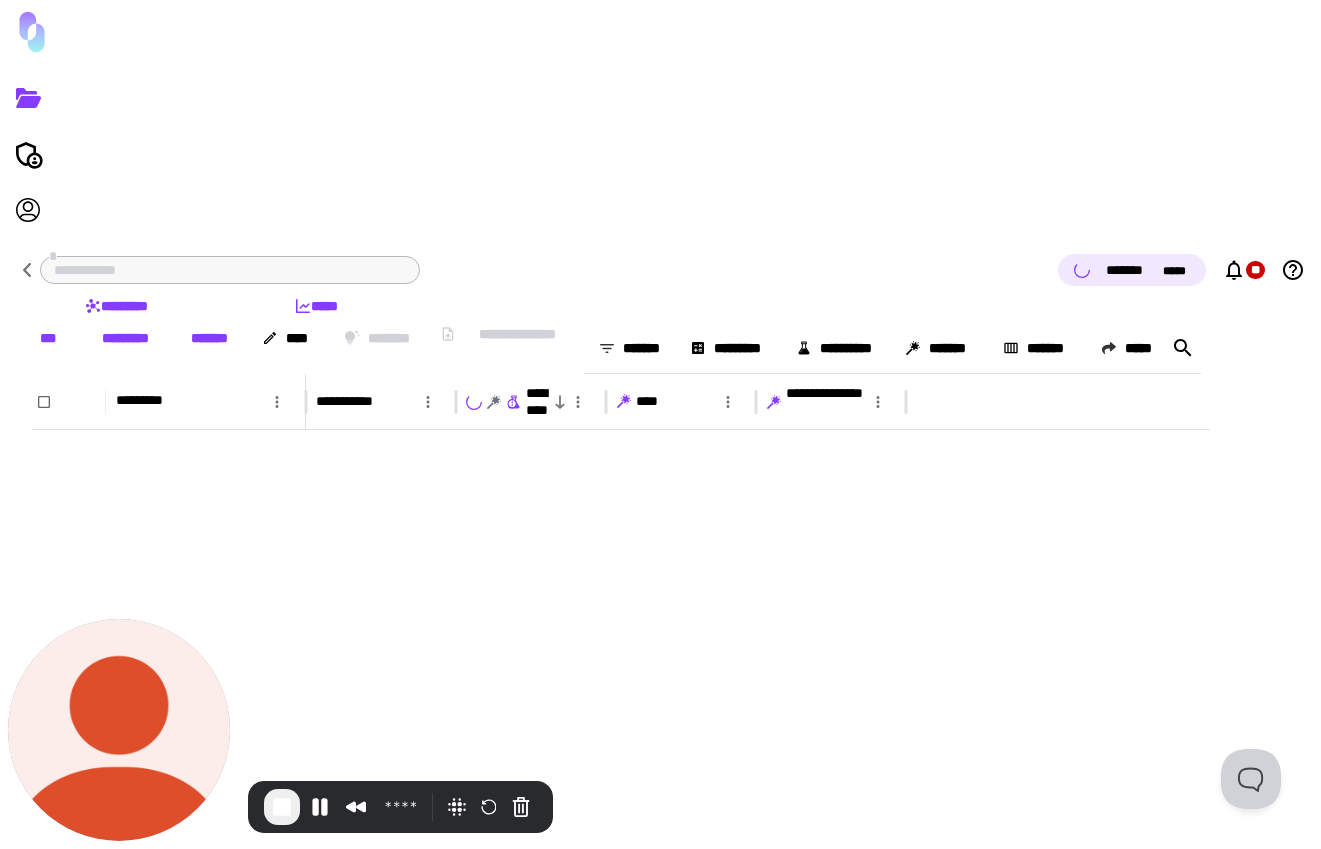 scroll, scrollTop: 2015, scrollLeft: 0, axis: vertical 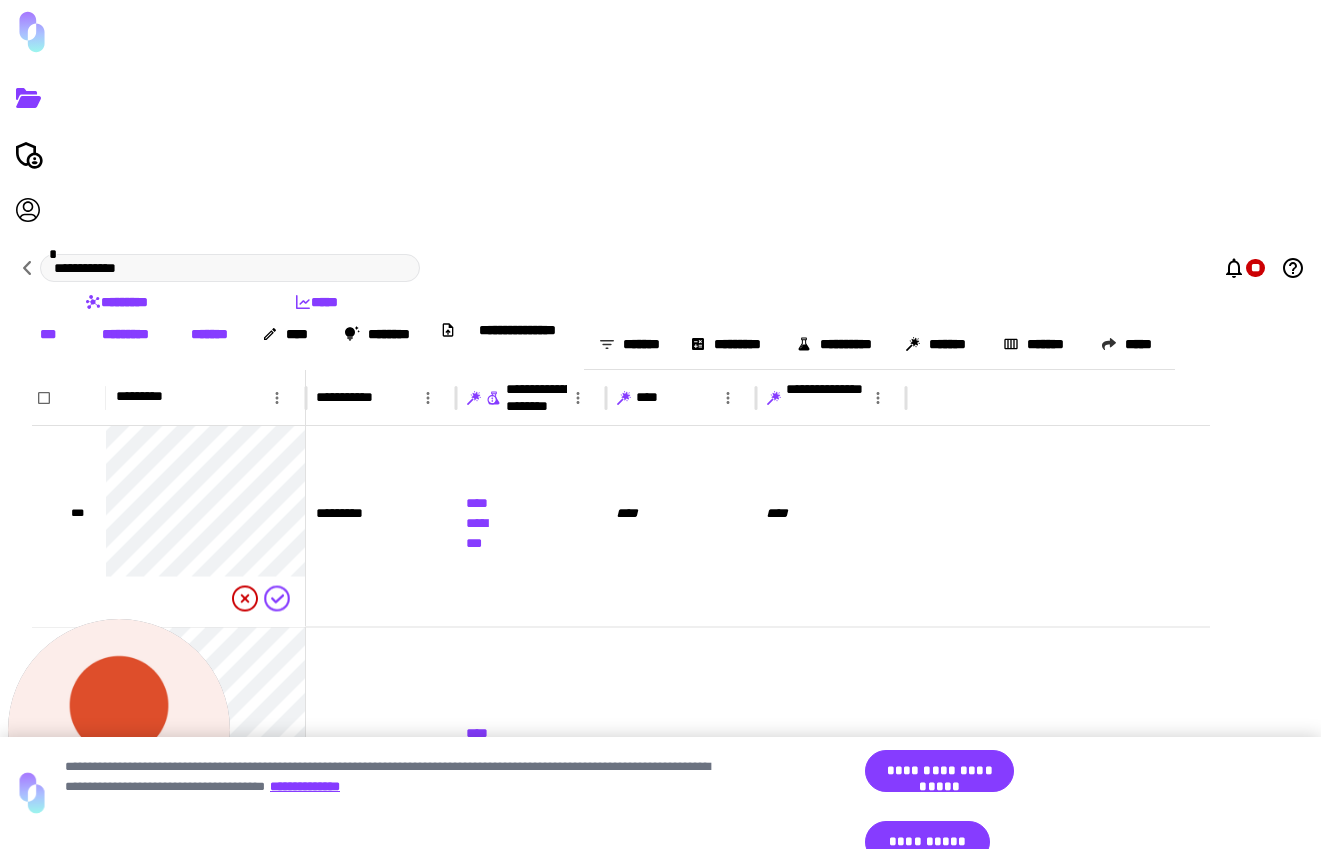 click 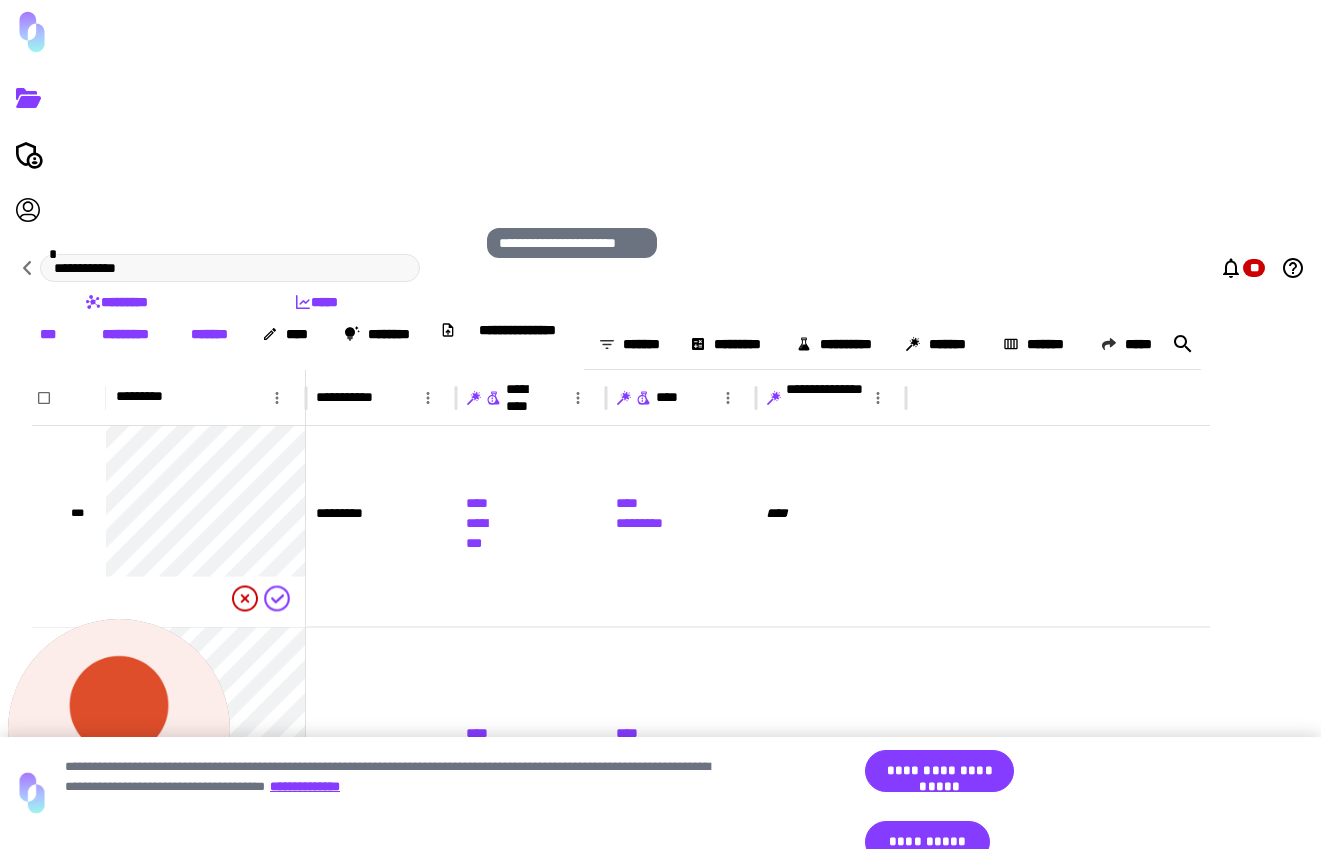 click 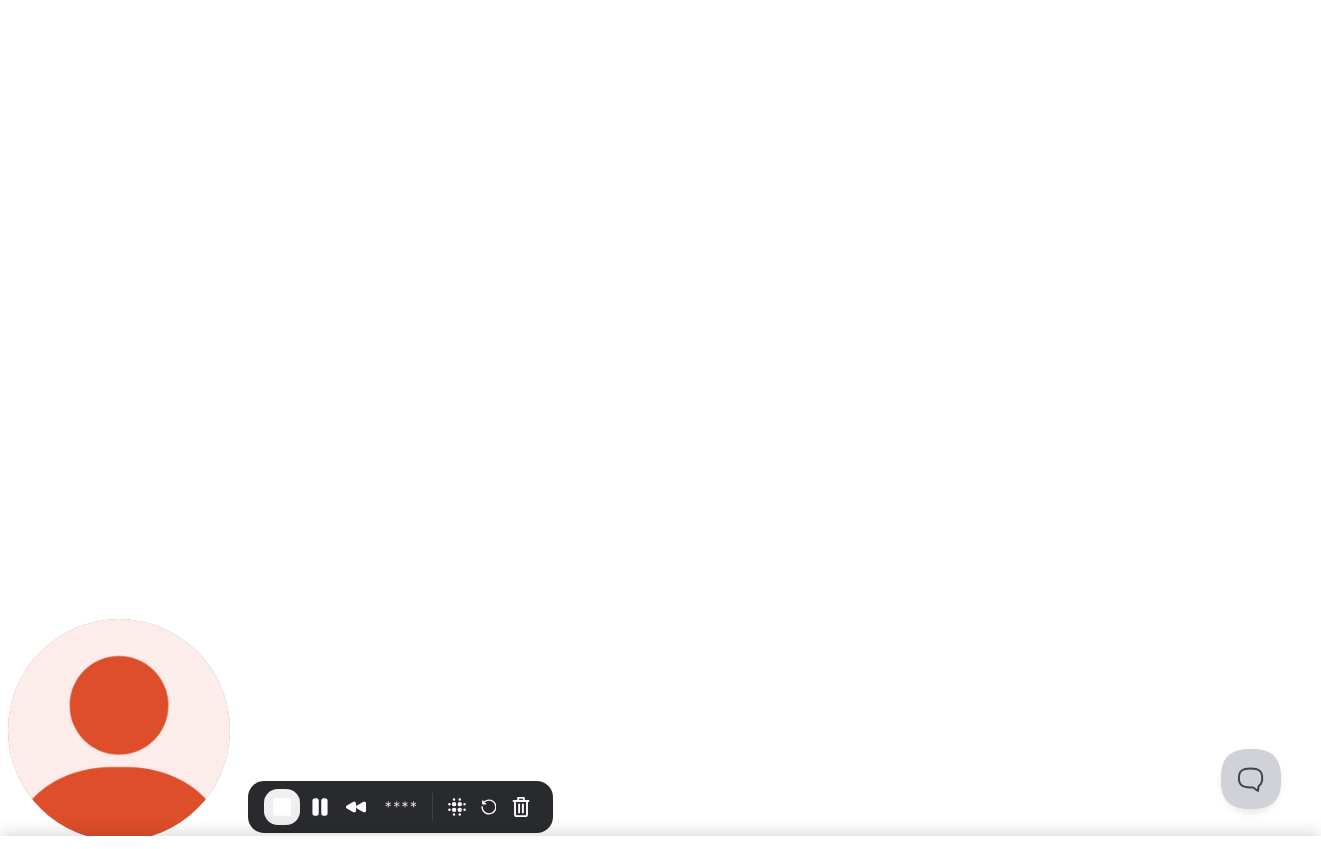 scroll, scrollTop: 0, scrollLeft: 0, axis: both 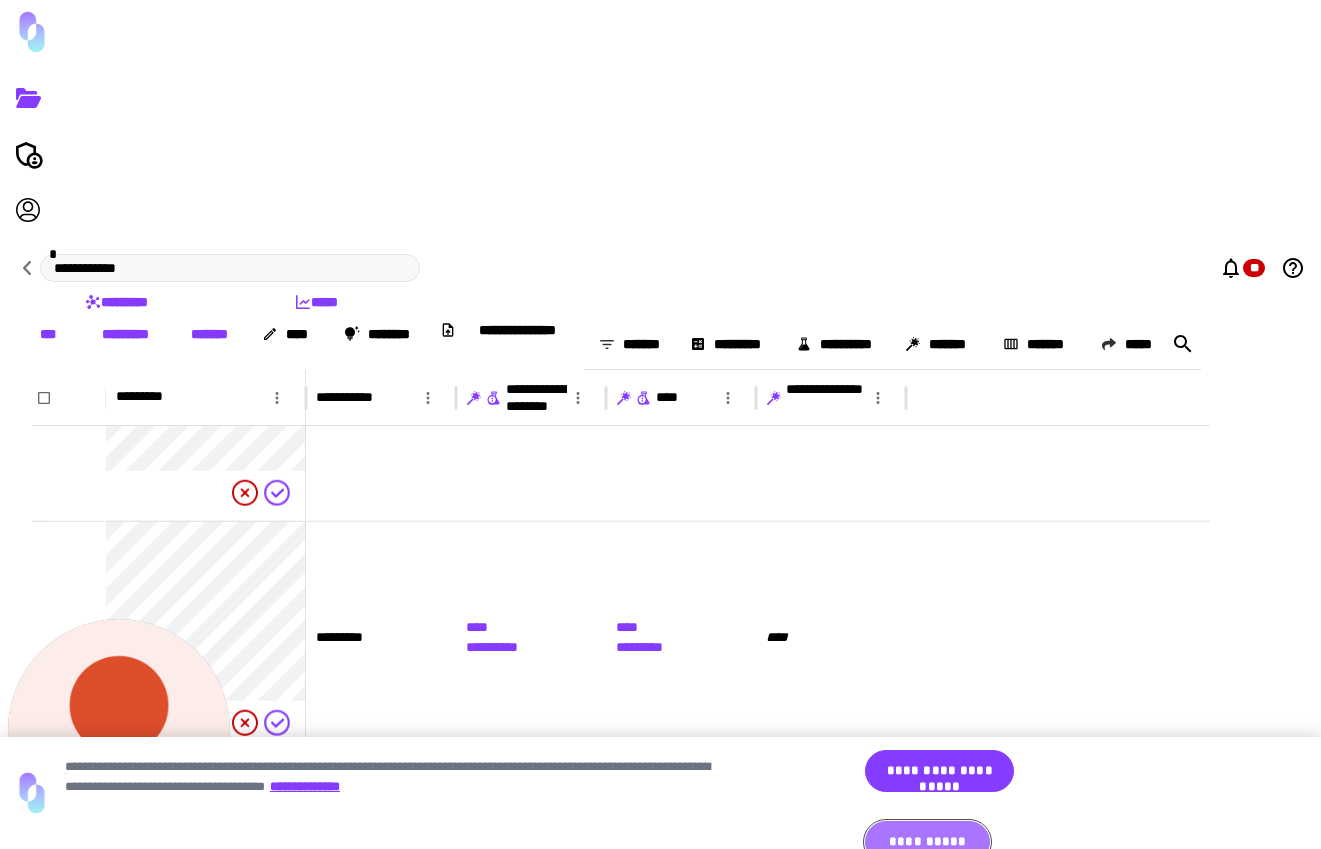 click on "**********" at bounding box center (927, 842) 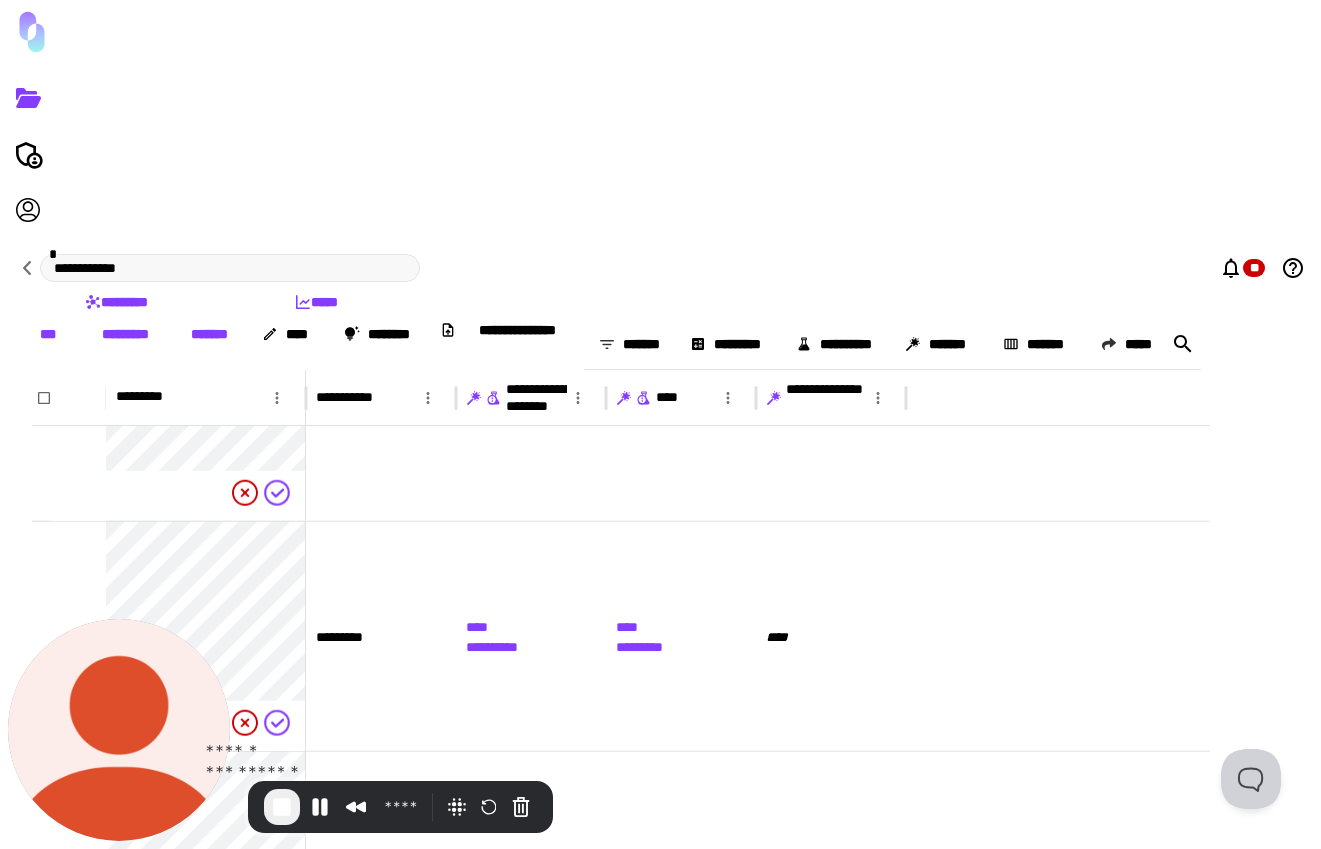 click at bounding box center (282, 807) 